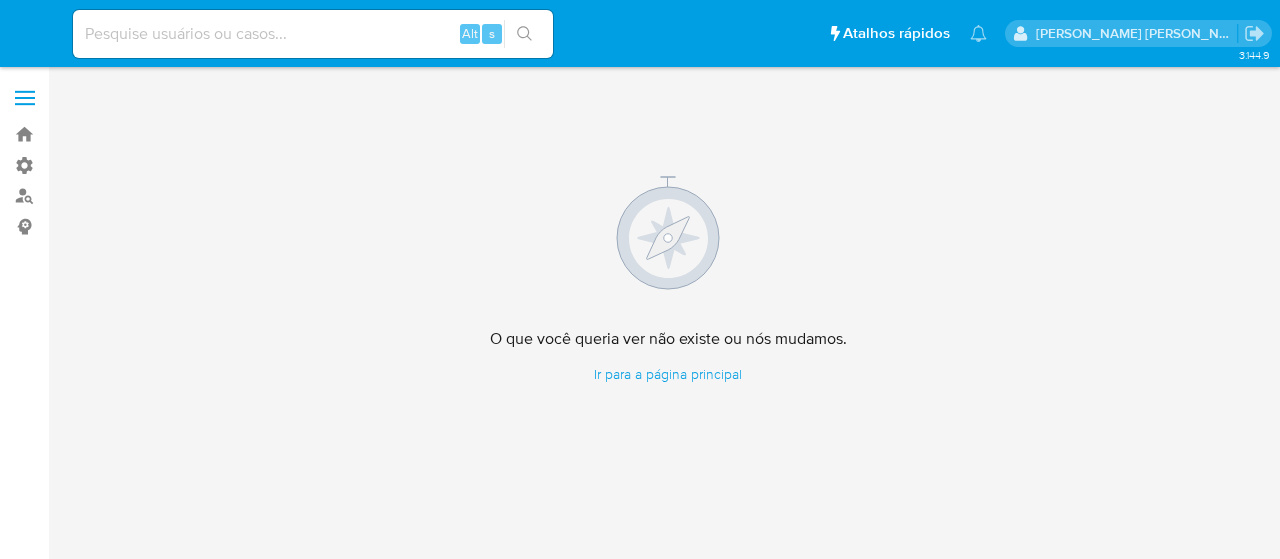 scroll, scrollTop: 0, scrollLeft: 0, axis: both 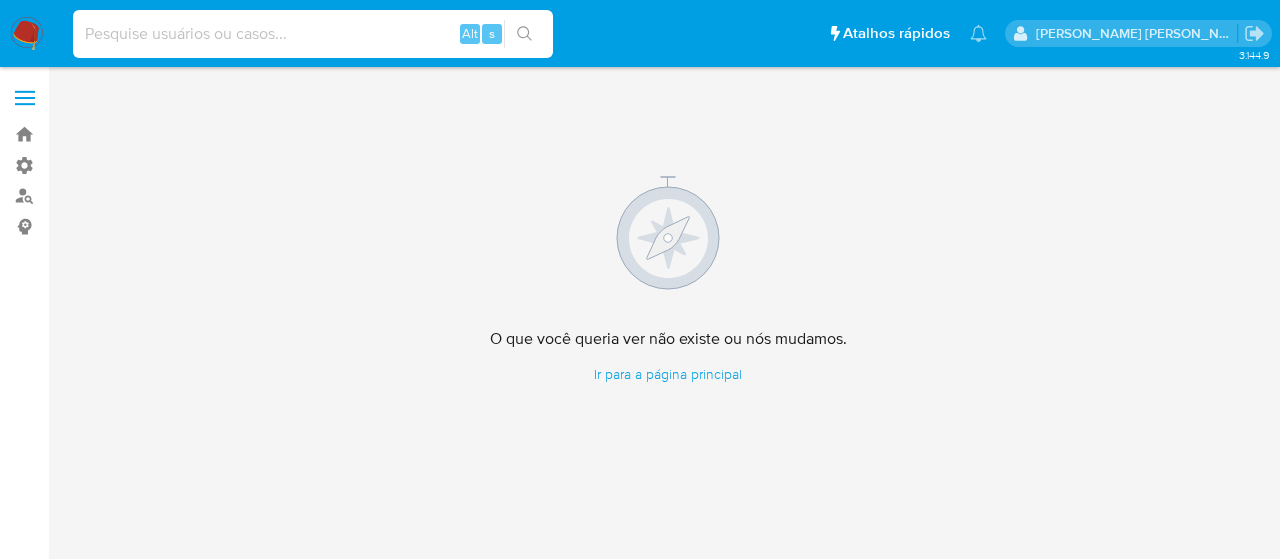 click at bounding box center (313, 34) 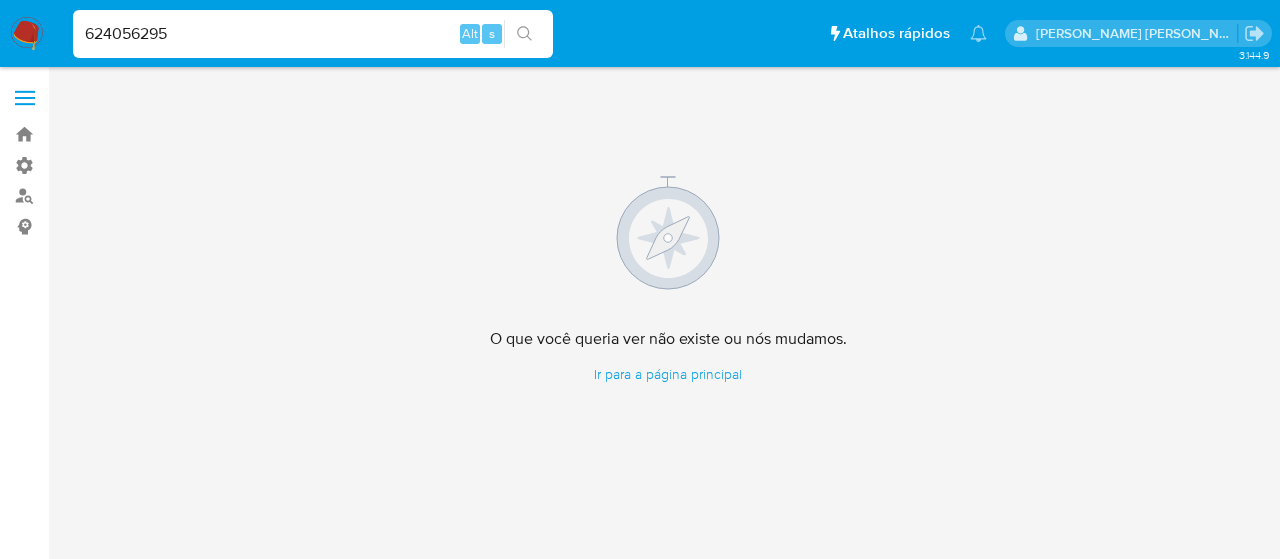 type on "624056295" 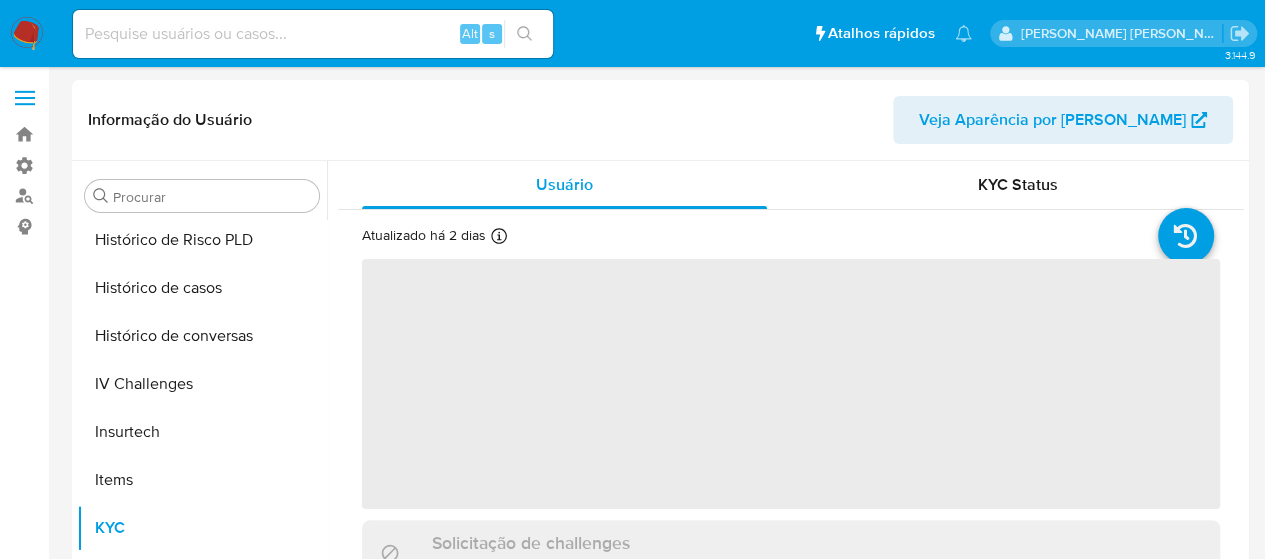 scroll, scrollTop: 653, scrollLeft: 0, axis: vertical 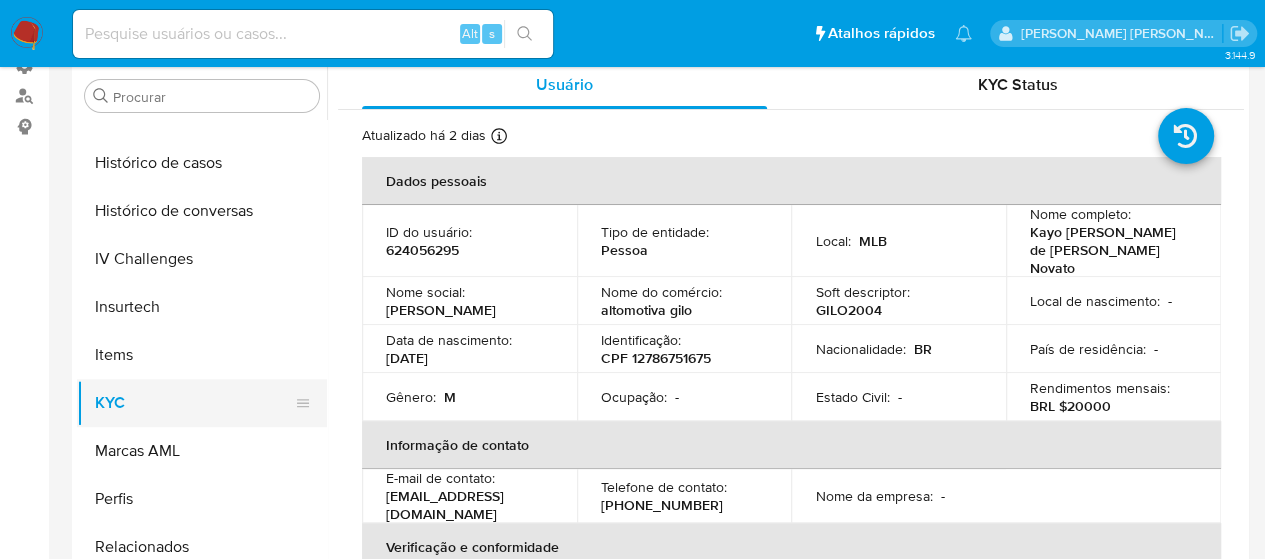 select on "10" 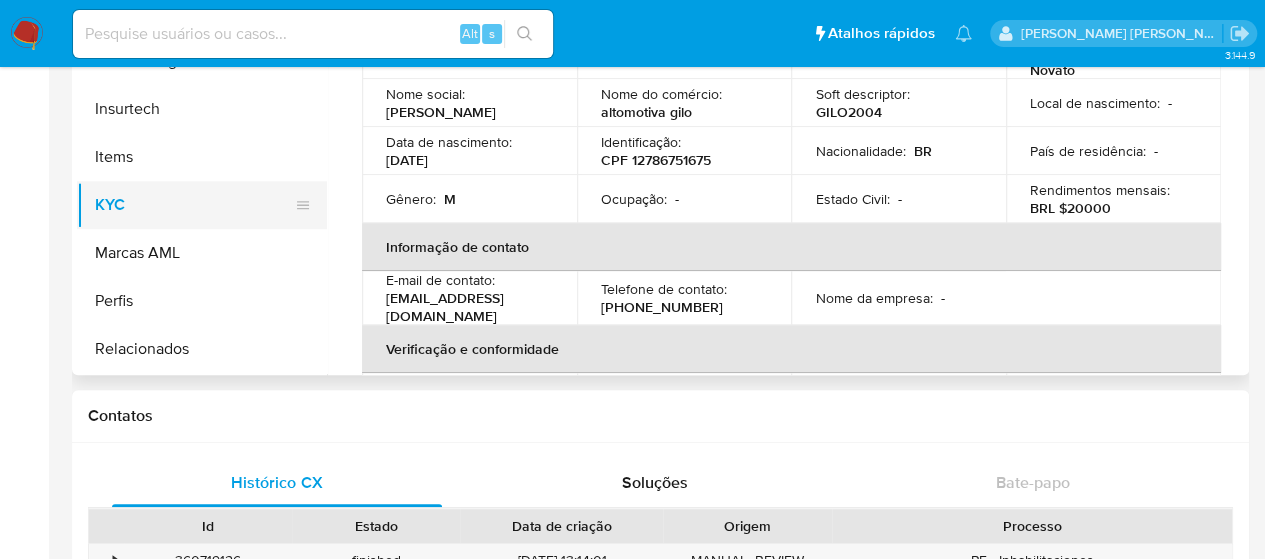 scroll, scrollTop: 300, scrollLeft: 0, axis: vertical 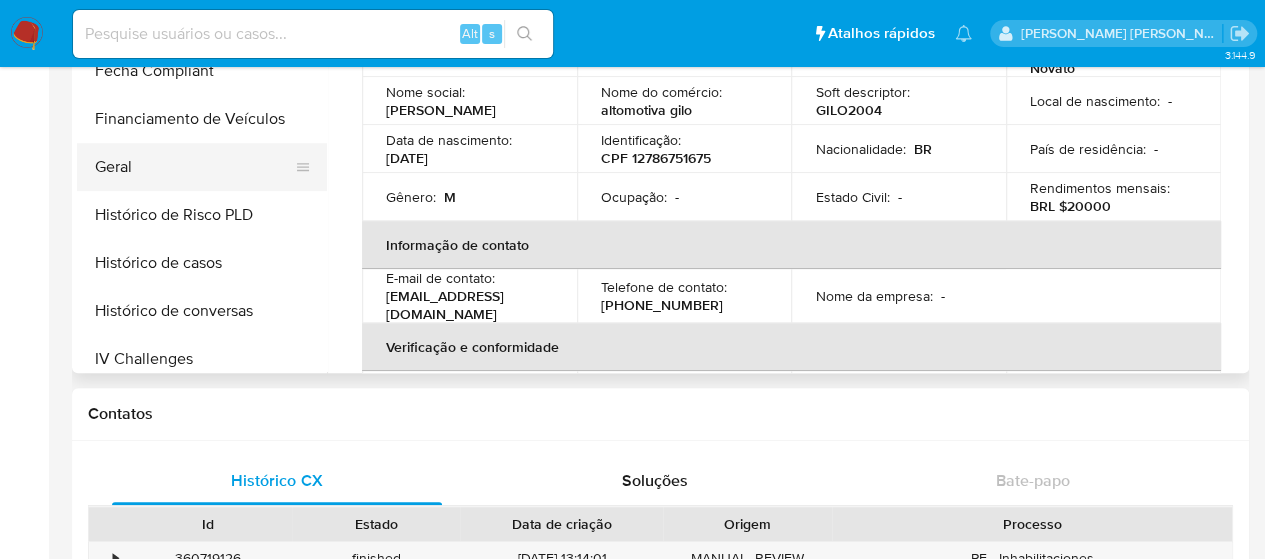 click on "Geral" at bounding box center [194, 167] 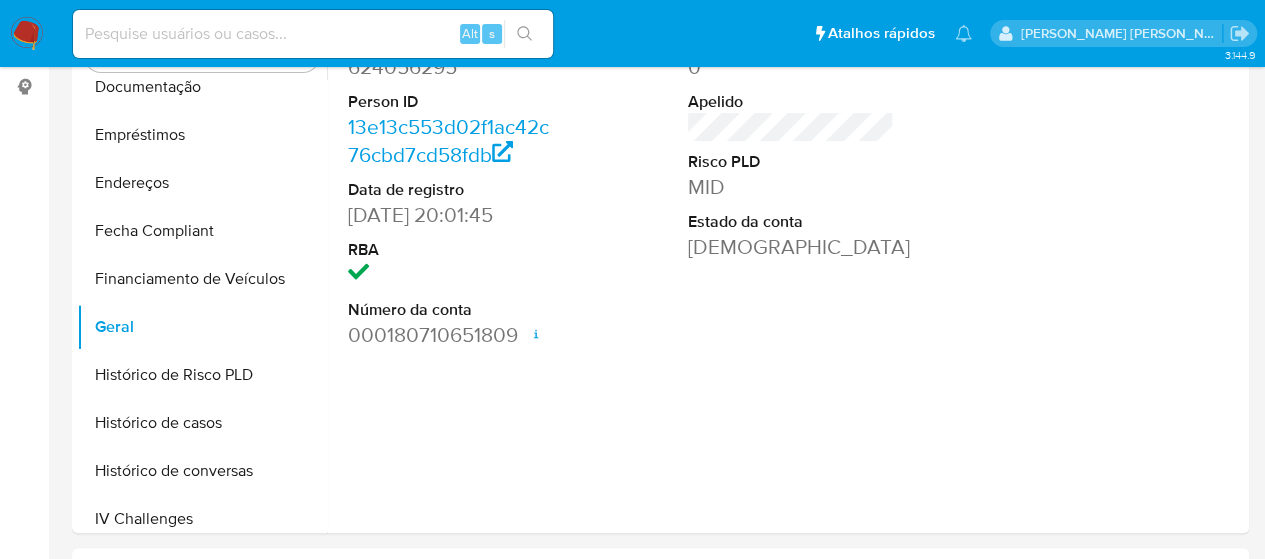 scroll, scrollTop: 100, scrollLeft: 0, axis: vertical 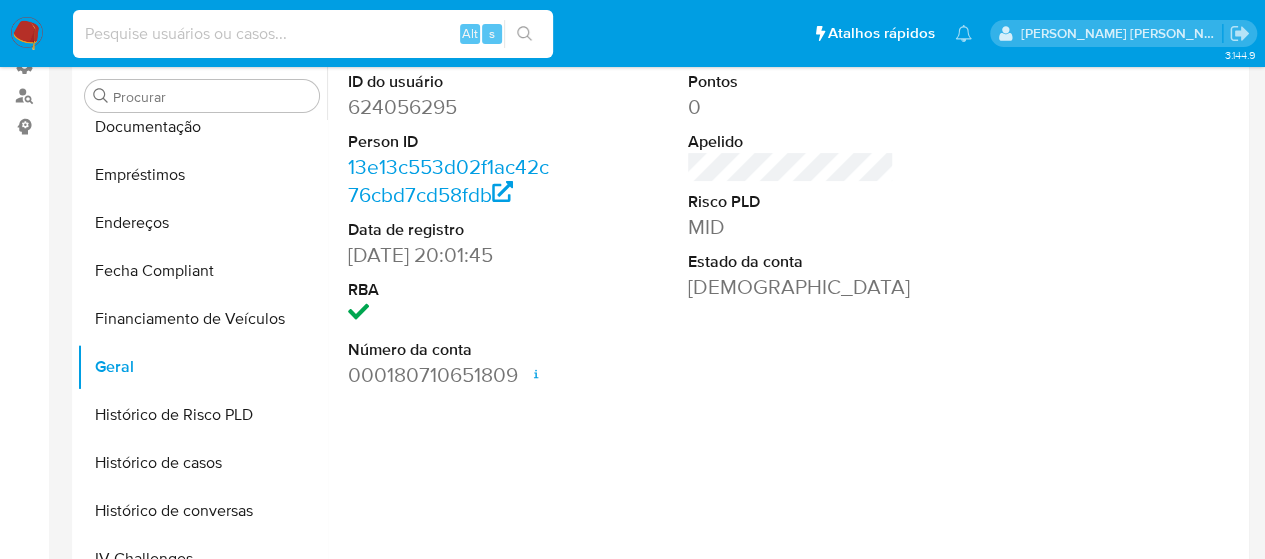 click at bounding box center (313, 34) 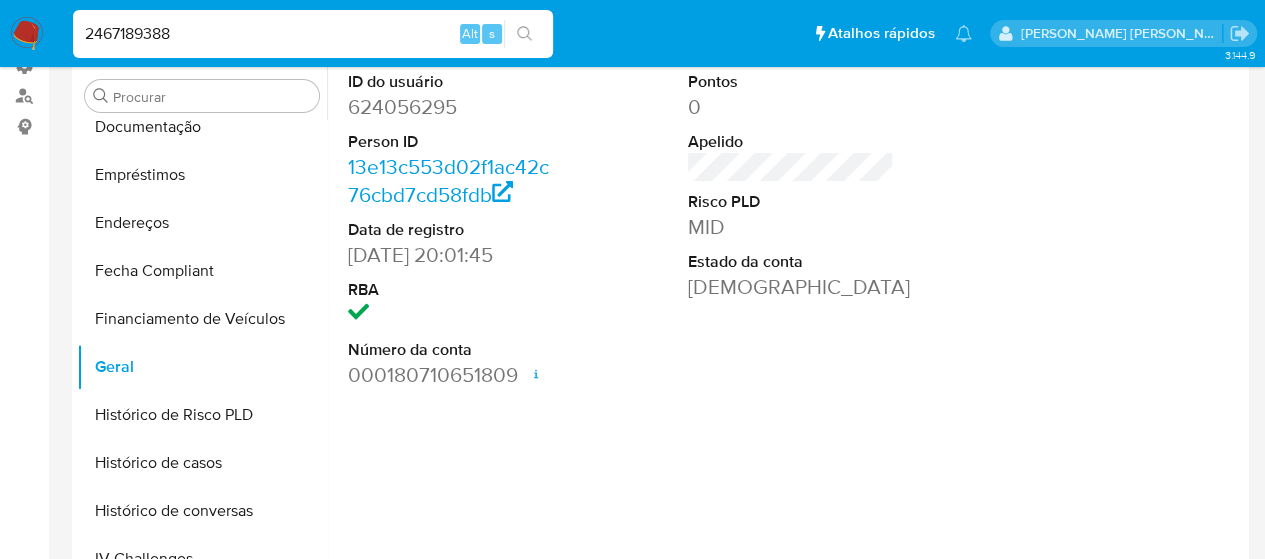 type on "2467189388" 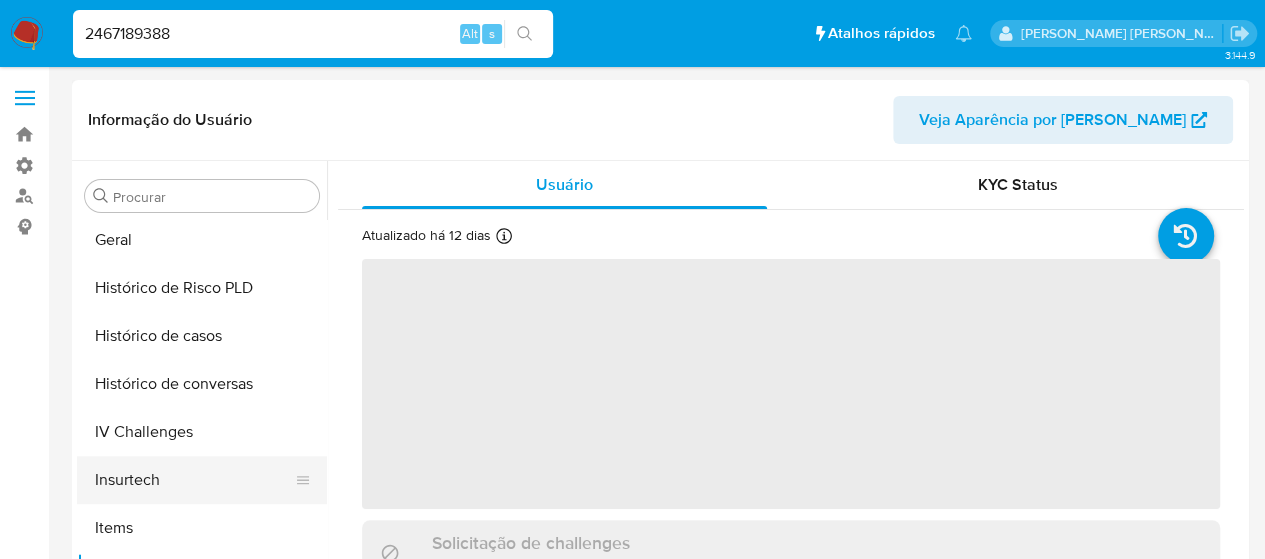 scroll, scrollTop: 653, scrollLeft: 0, axis: vertical 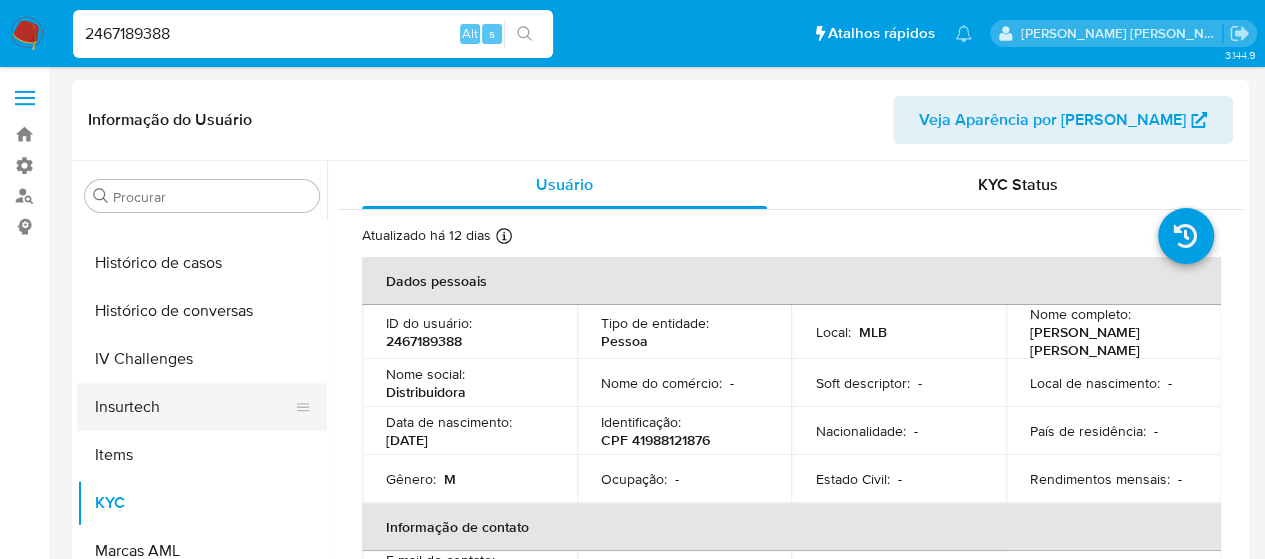 select on "10" 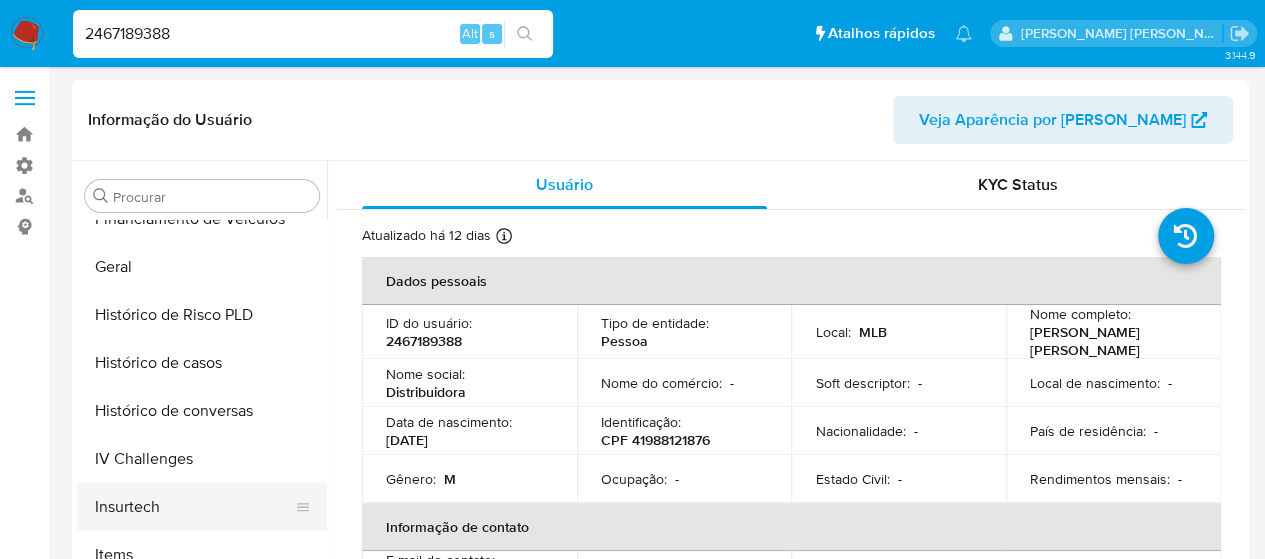 scroll, scrollTop: 453, scrollLeft: 0, axis: vertical 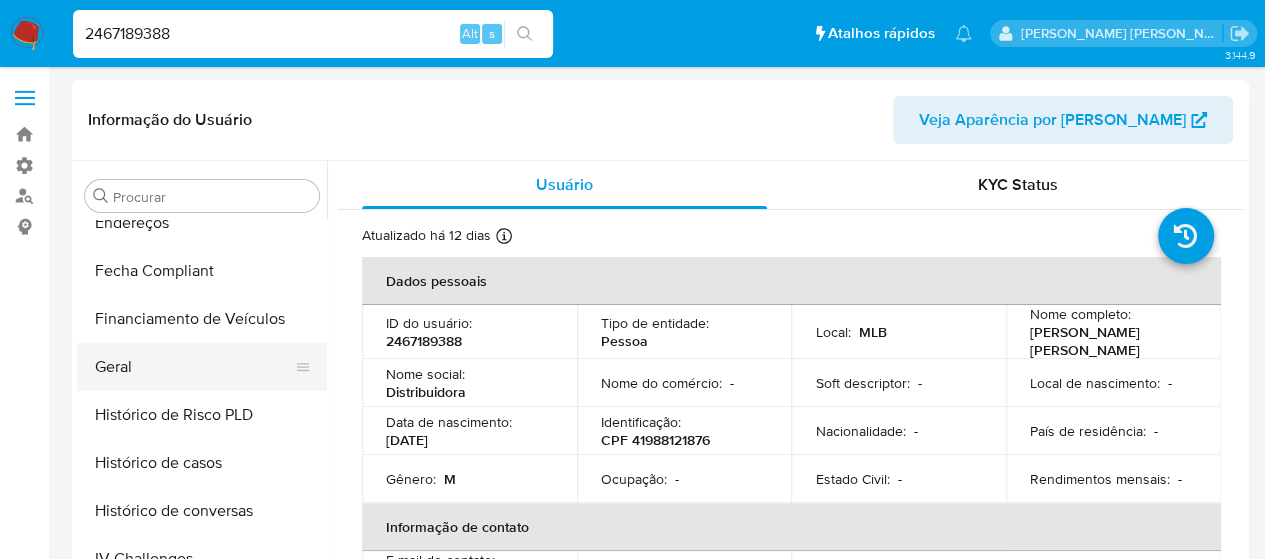 click on "Geral" at bounding box center (194, 367) 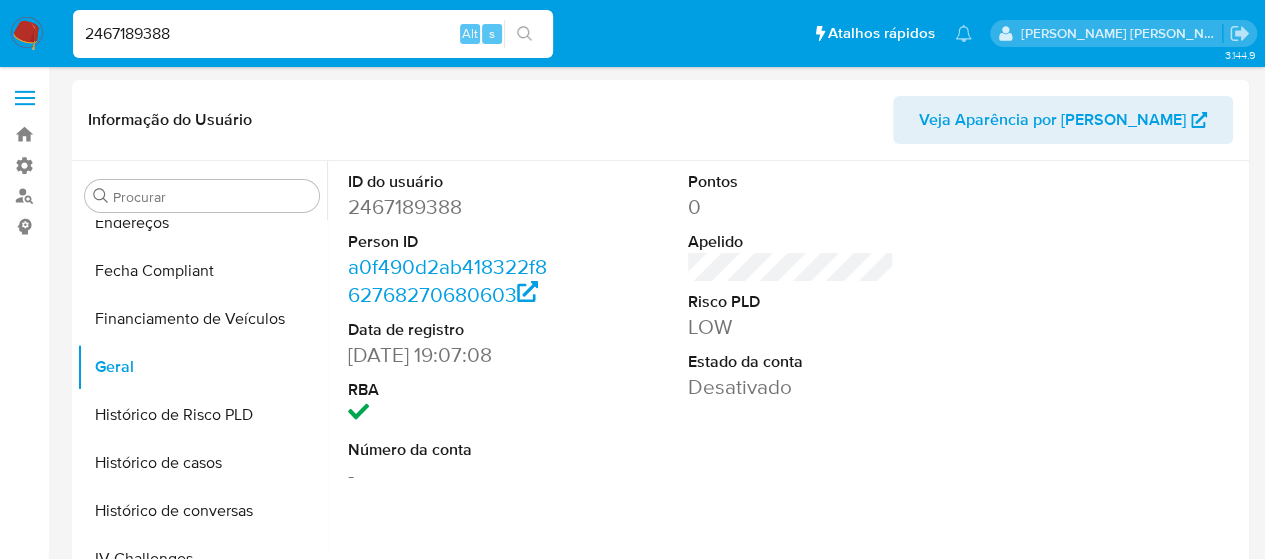 click on "2467189388" at bounding box center (313, 34) 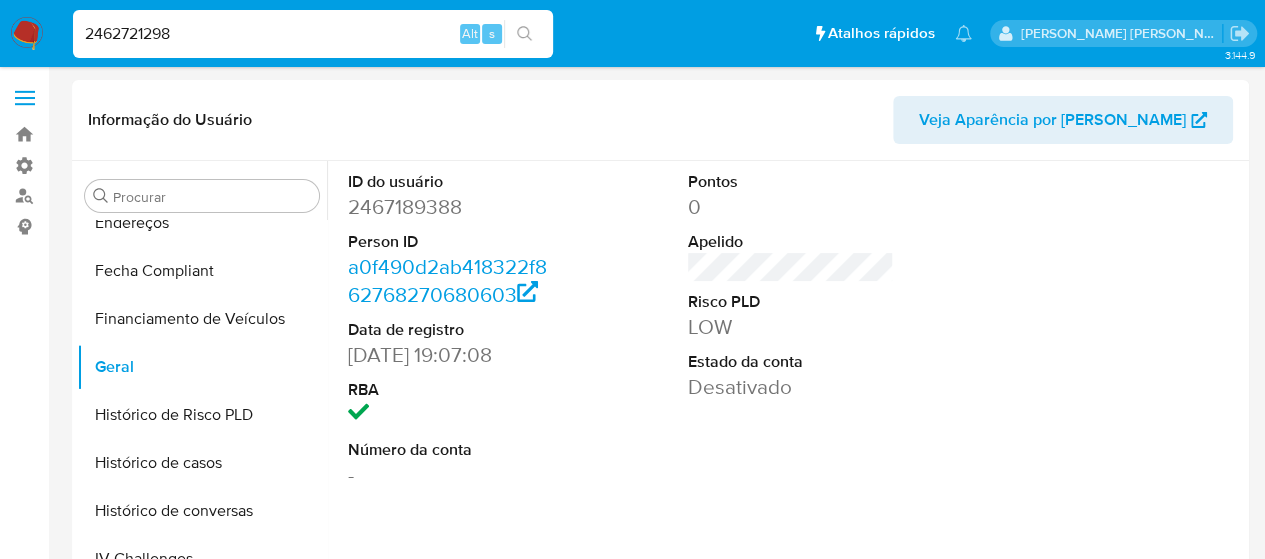 type on "2462721298" 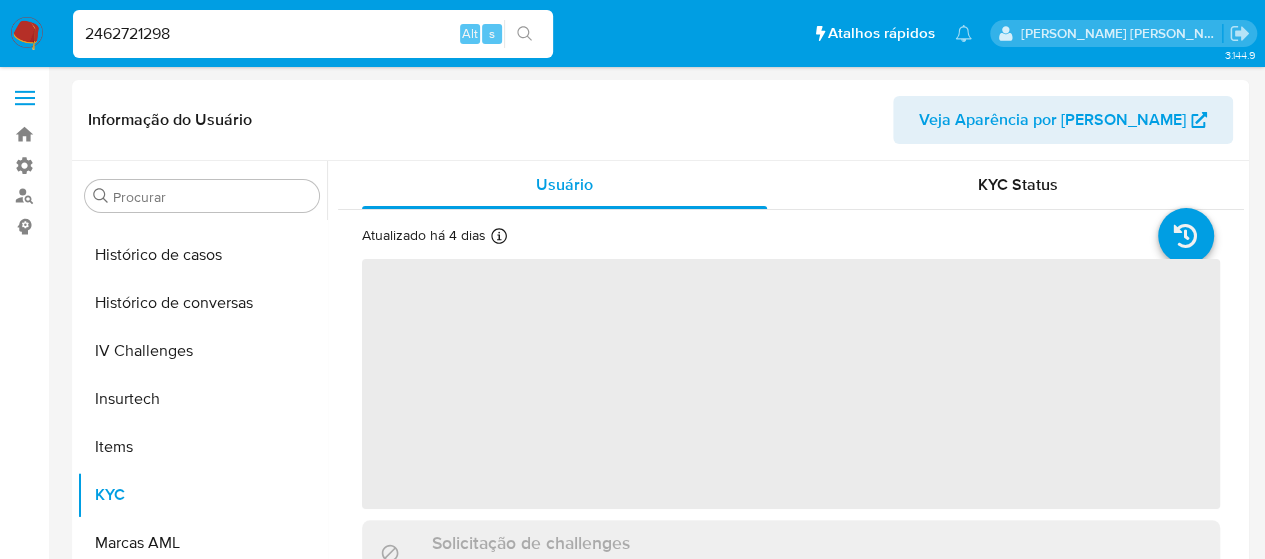 scroll, scrollTop: 701, scrollLeft: 0, axis: vertical 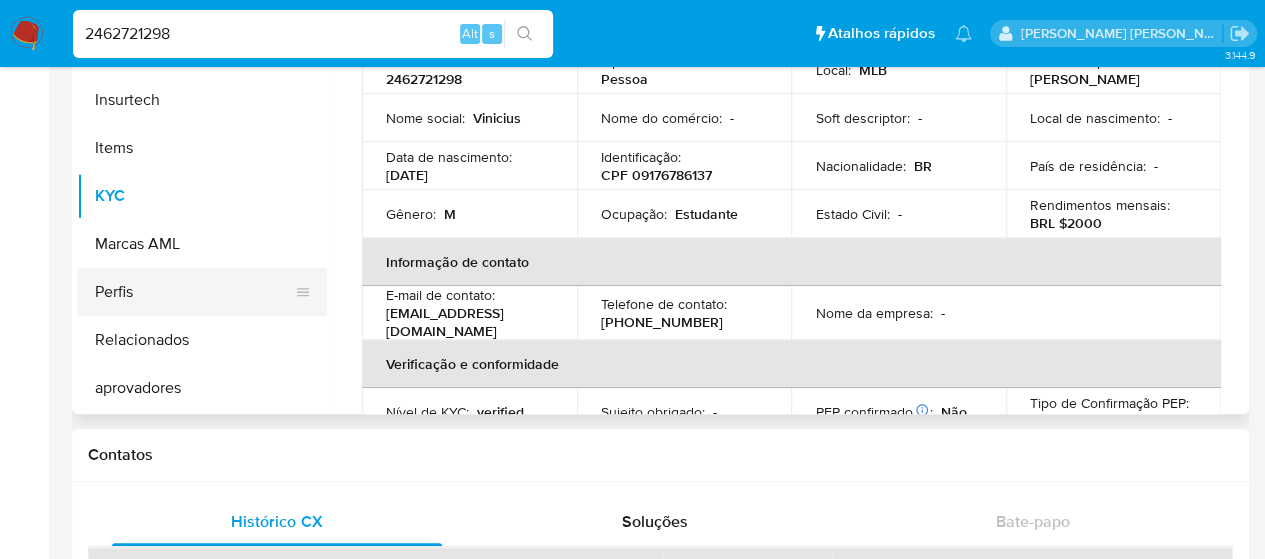 select on "10" 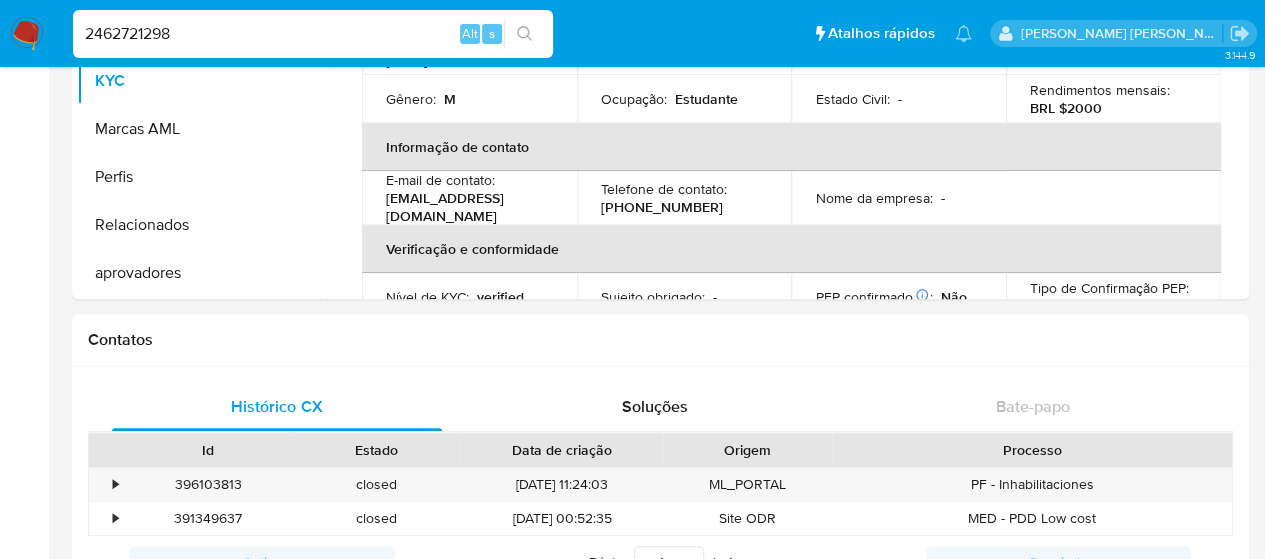 scroll, scrollTop: 200, scrollLeft: 0, axis: vertical 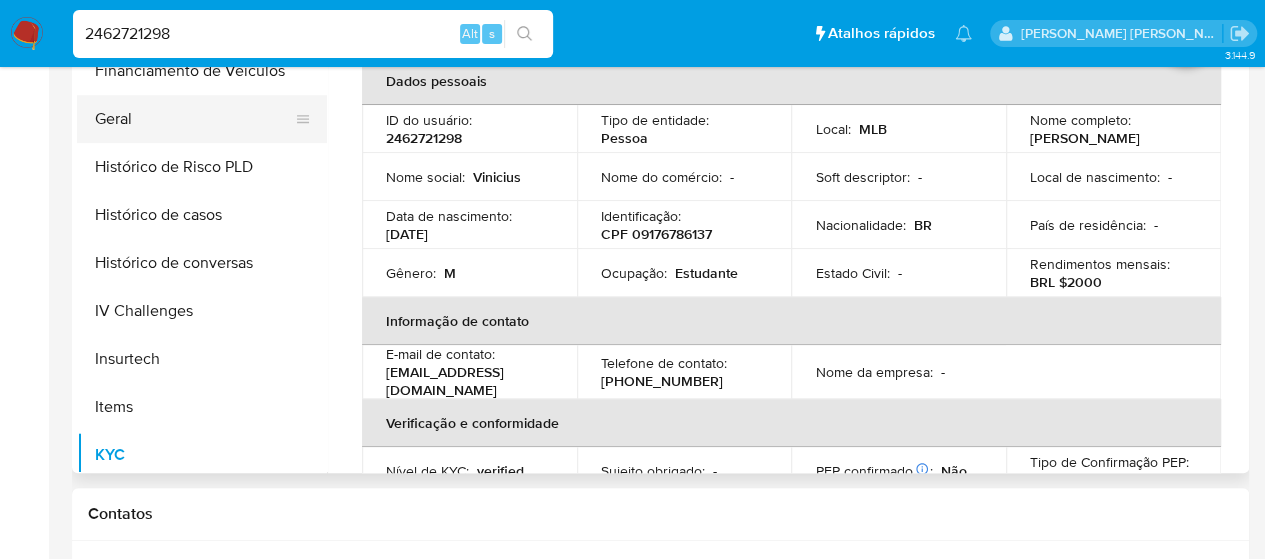 click on "Geral" at bounding box center [194, 119] 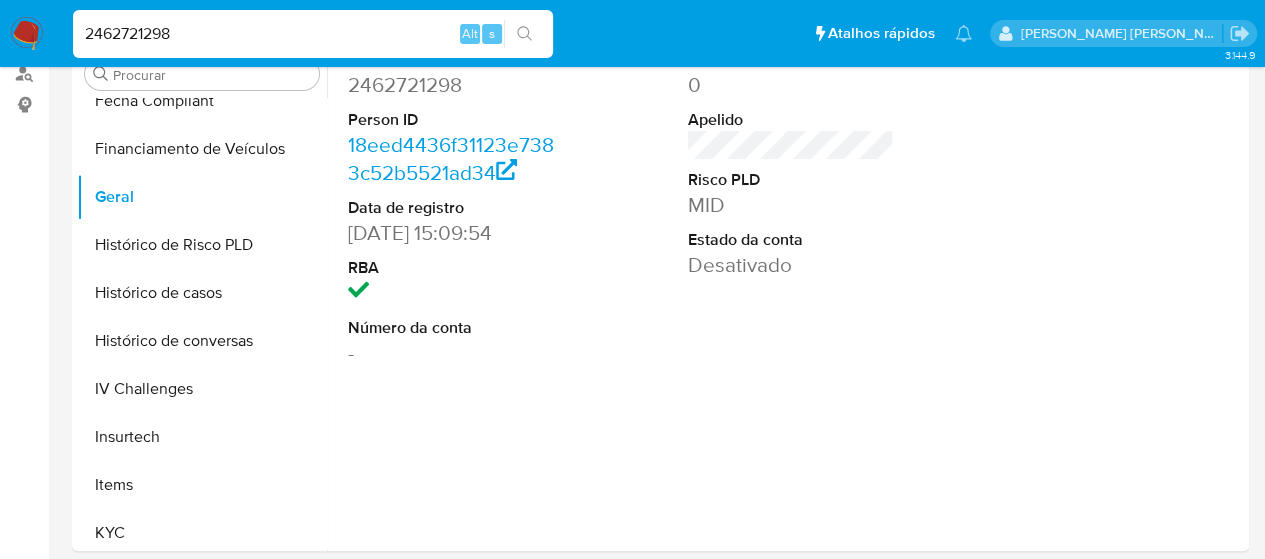 scroll, scrollTop: 100, scrollLeft: 0, axis: vertical 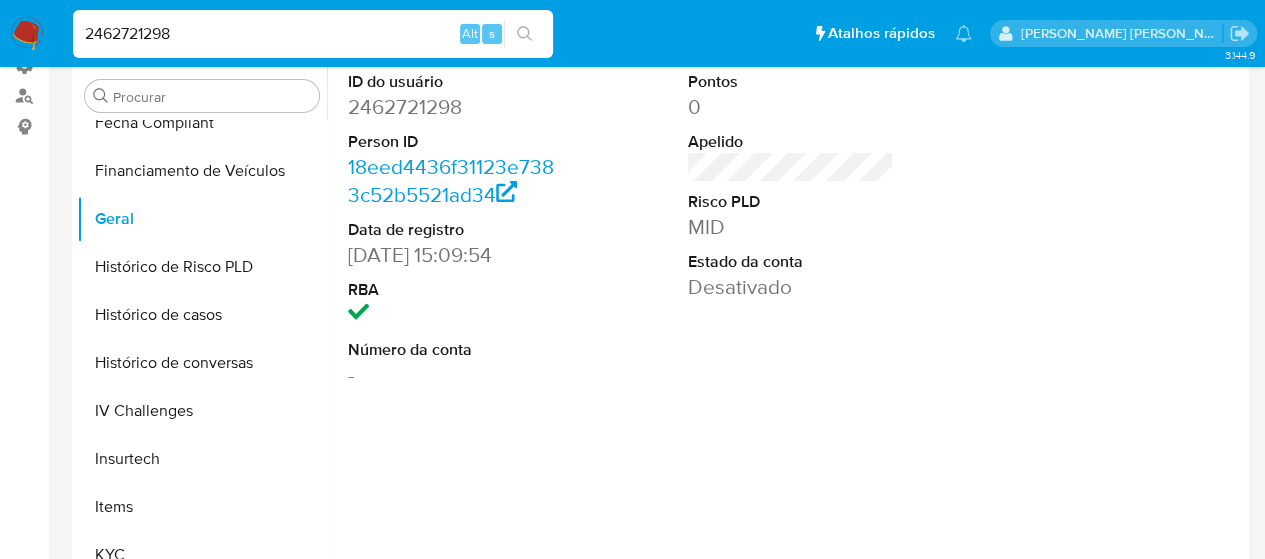 click on "2462721298" at bounding box center [313, 34] 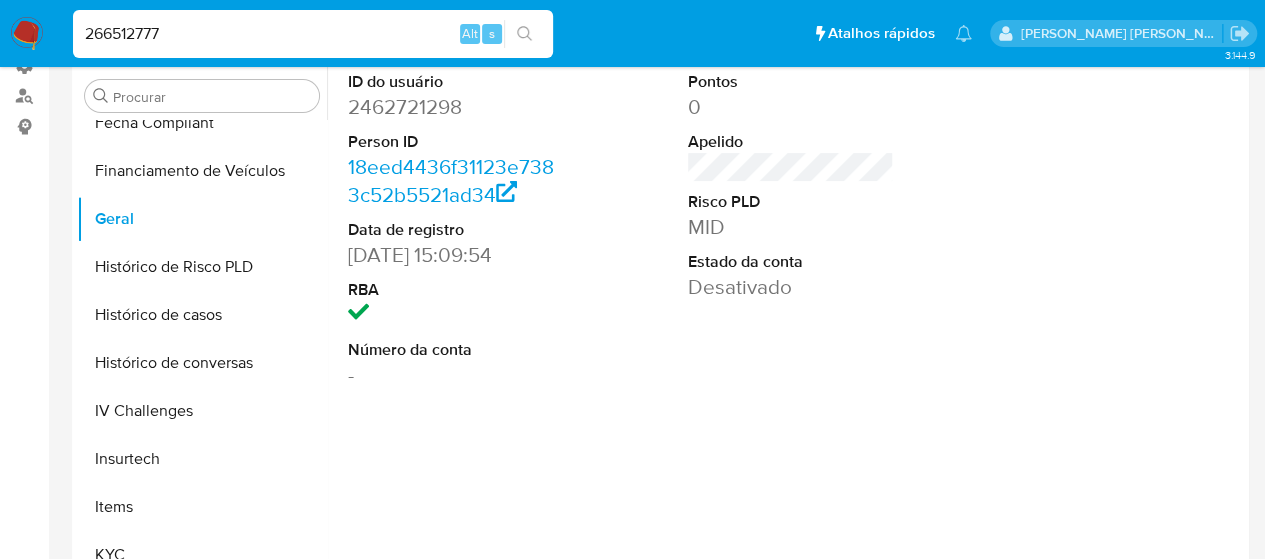 type on "266512777" 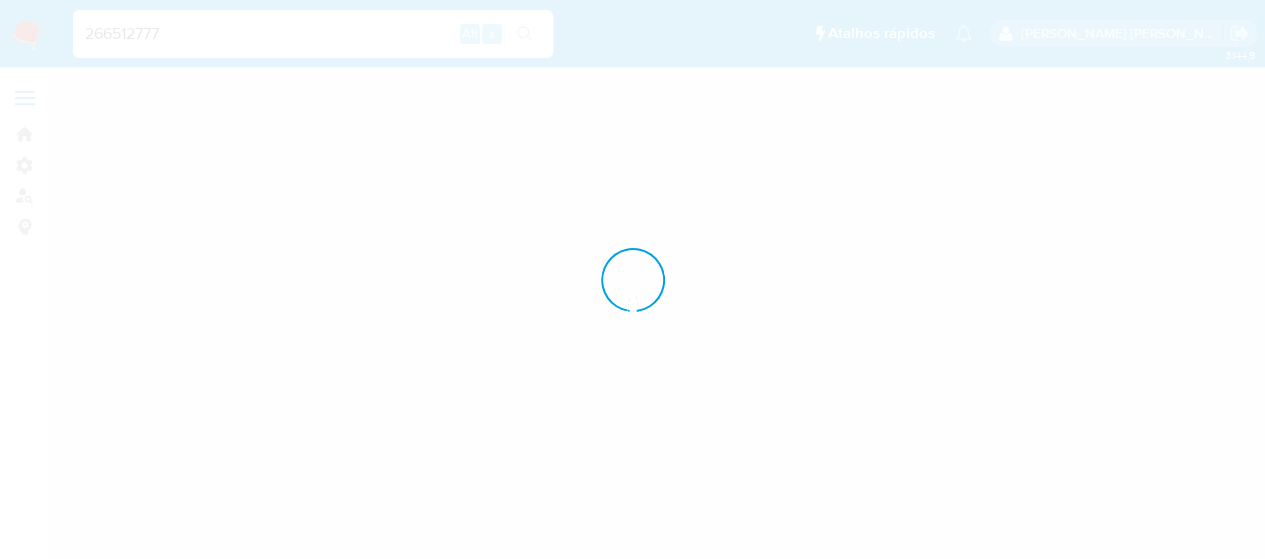 scroll, scrollTop: 0, scrollLeft: 0, axis: both 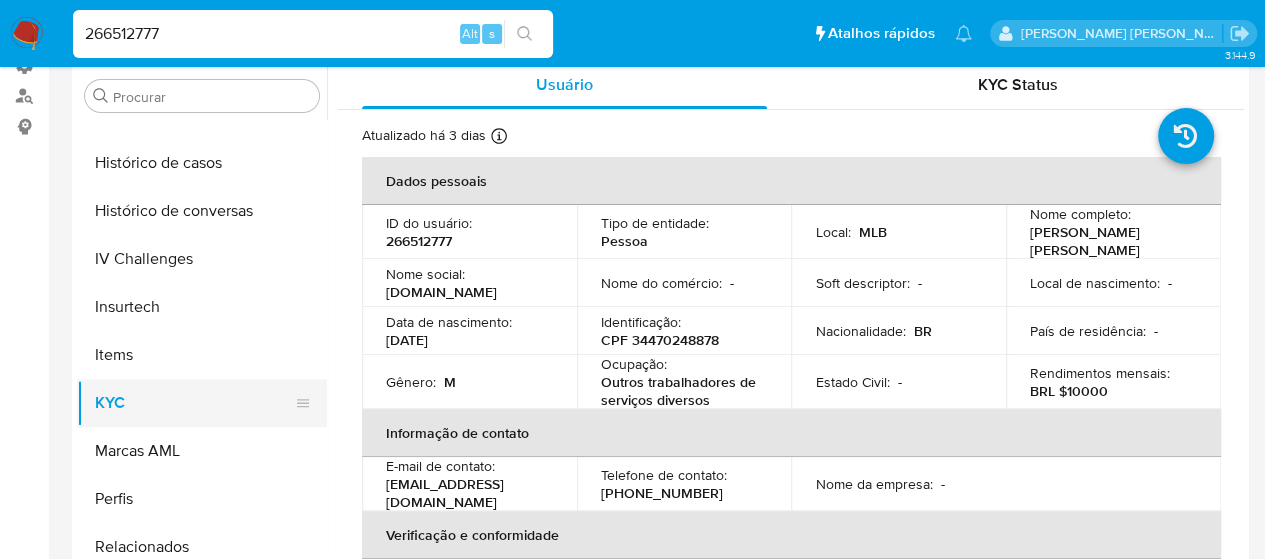 select on "10" 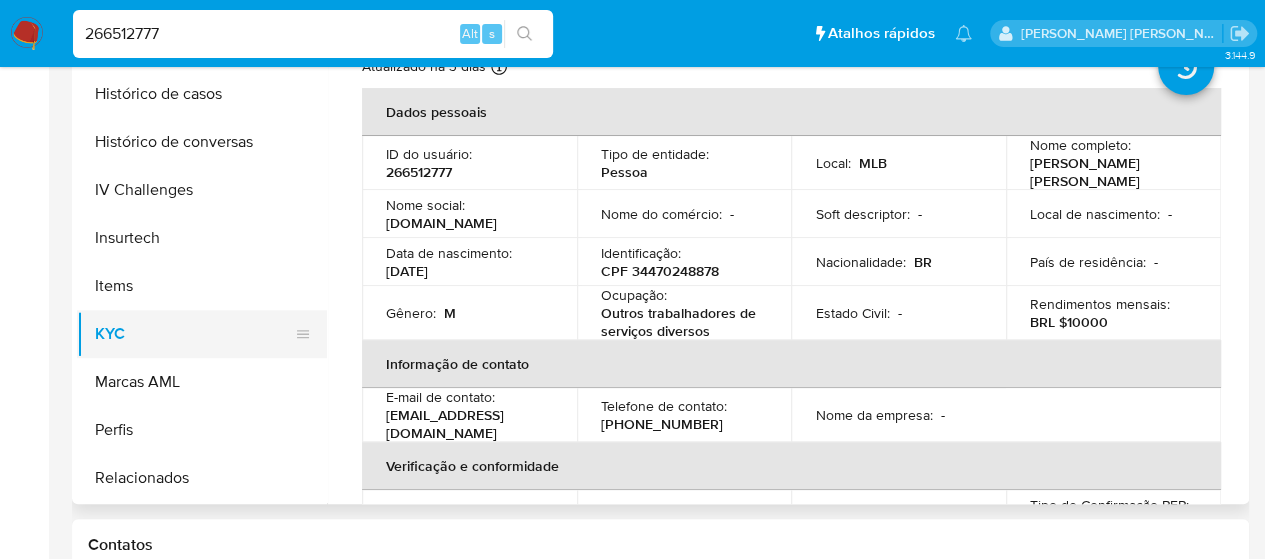 scroll, scrollTop: 200, scrollLeft: 0, axis: vertical 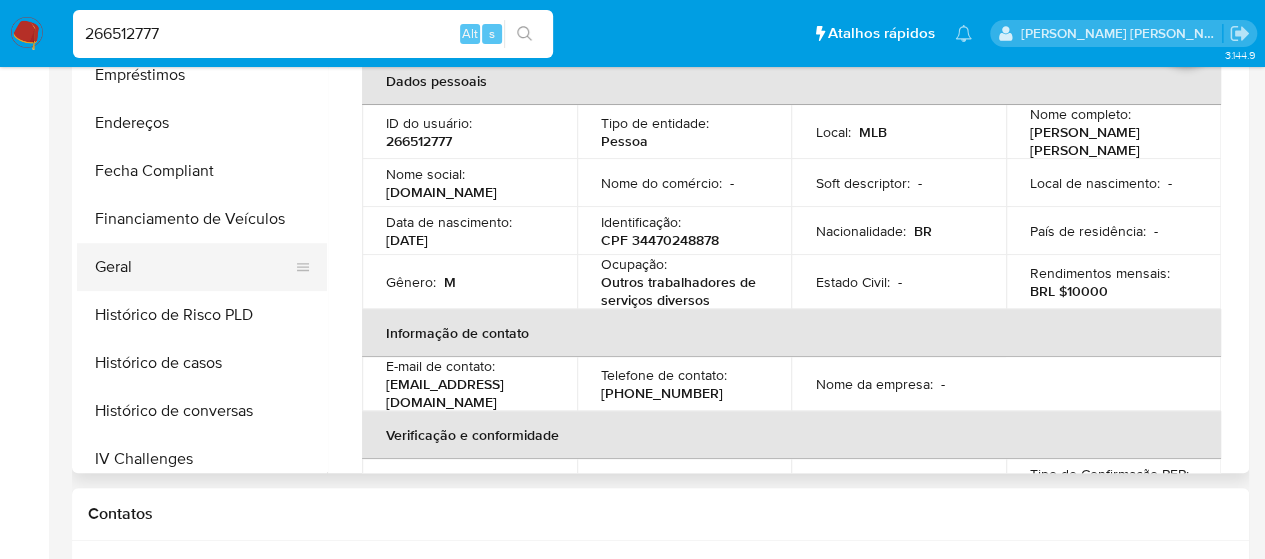 click on "Geral" at bounding box center [194, 267] 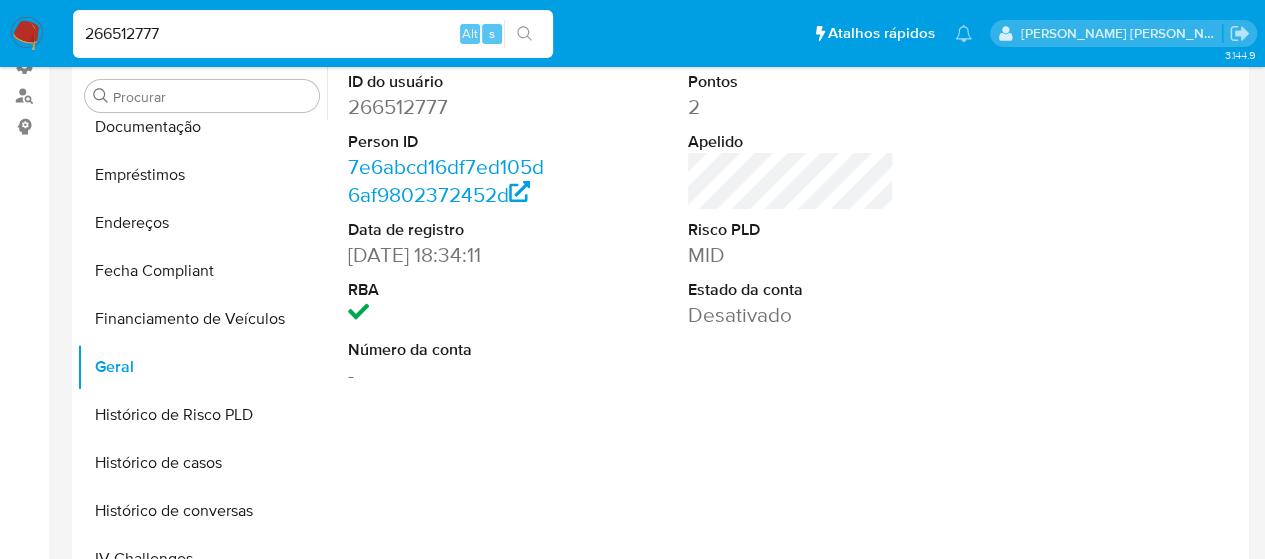 scroll, scrollTop: 0, scrollLeft: 0, axis: both 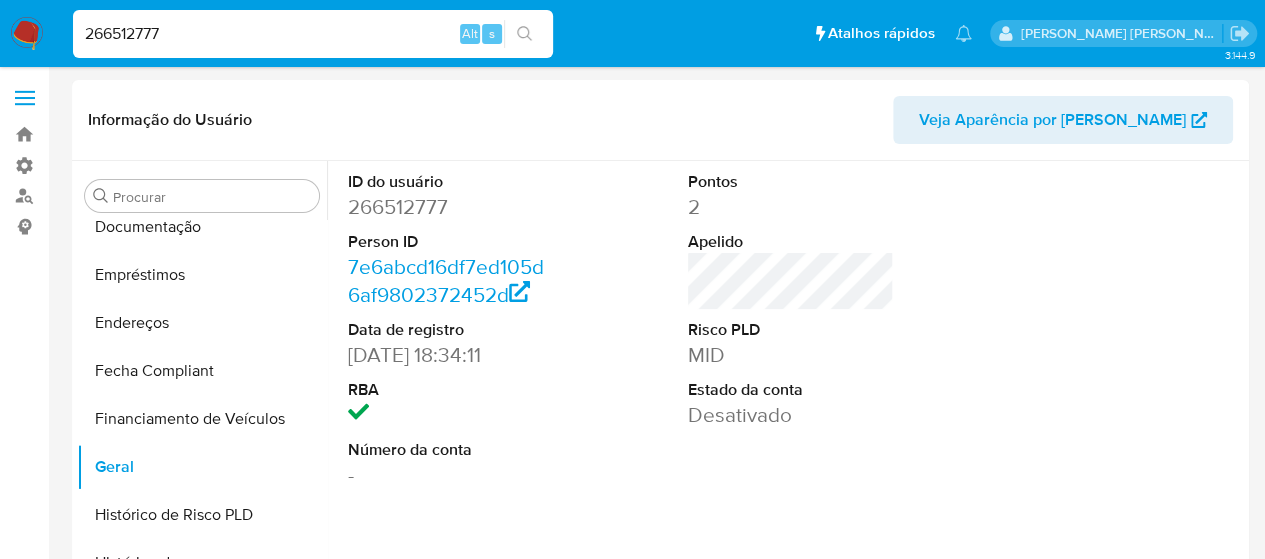 click on "266512777" at bounding box center (313, 34) 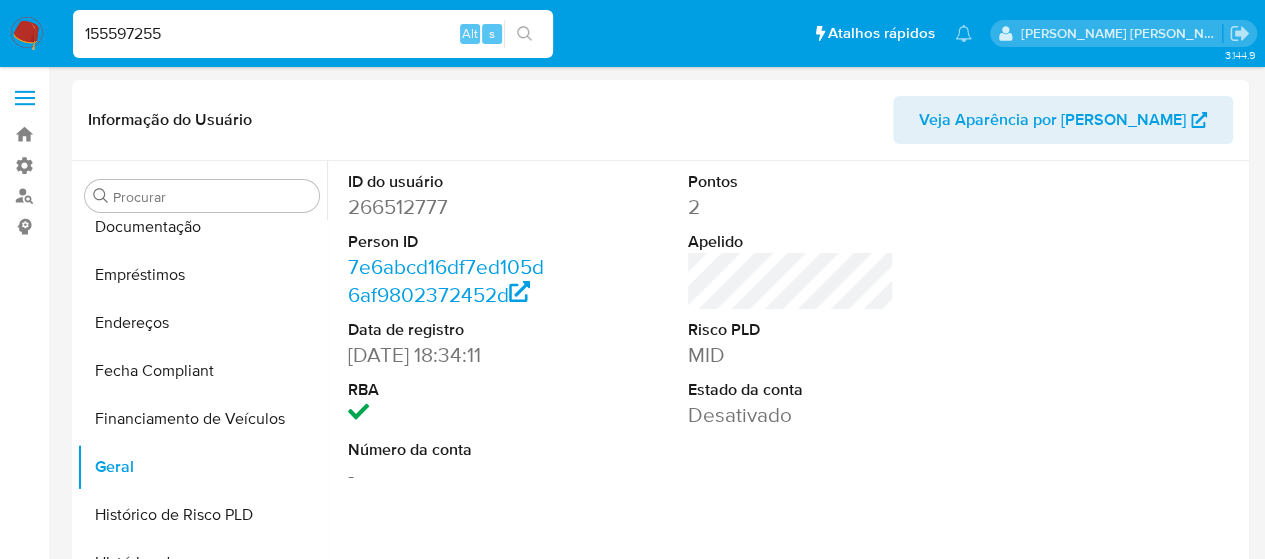 type on "155597255" 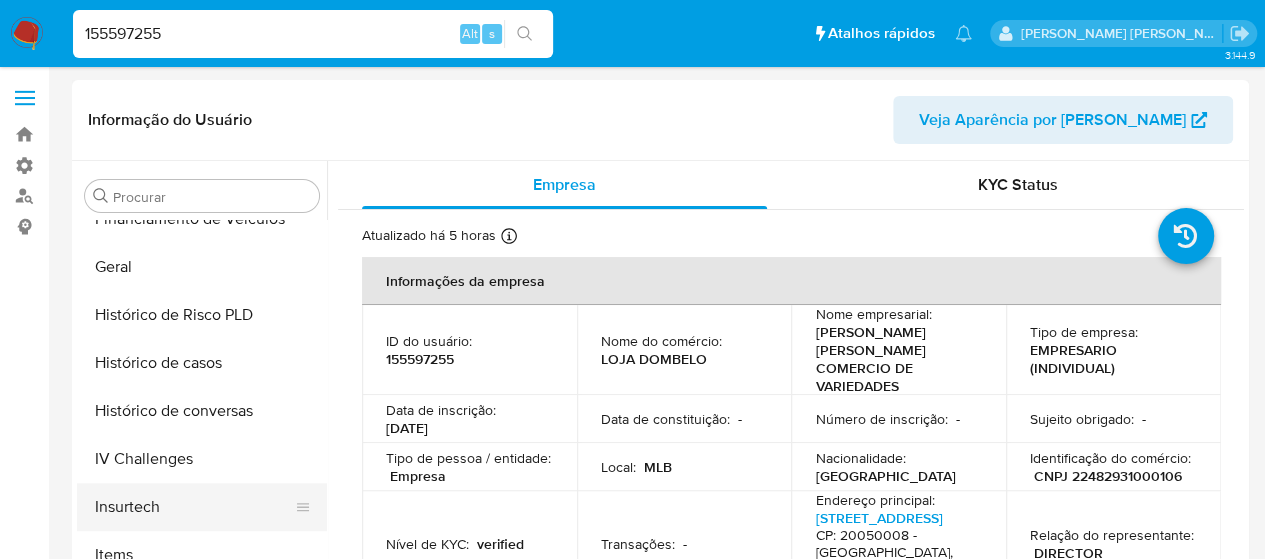 select on "10" 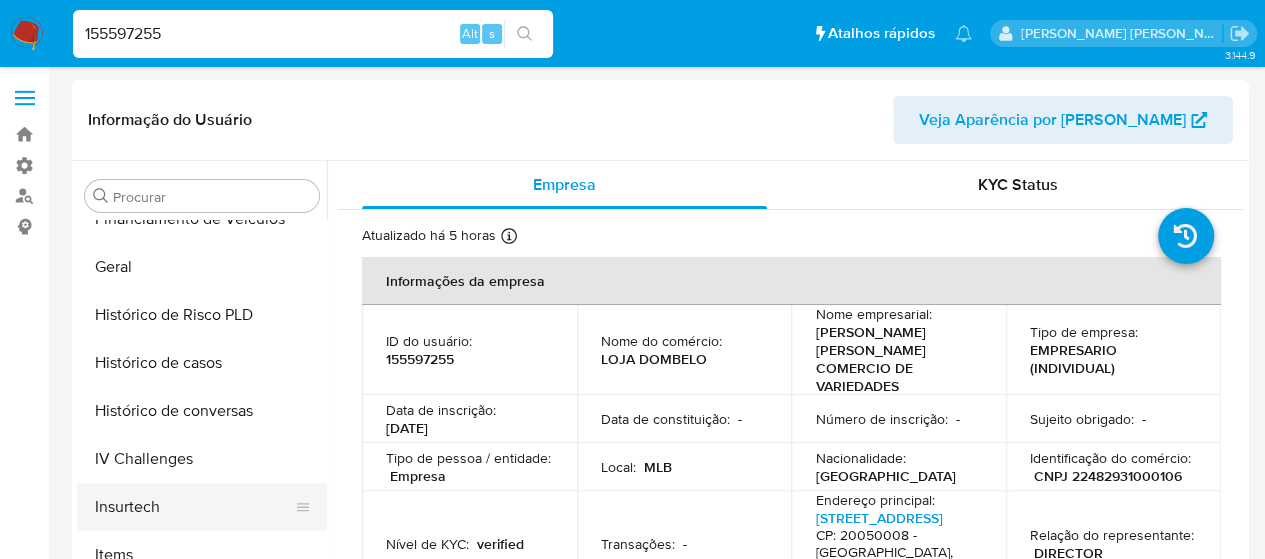 scroll, scrollTop: 453, scrollLeft: 0, axis: vertical 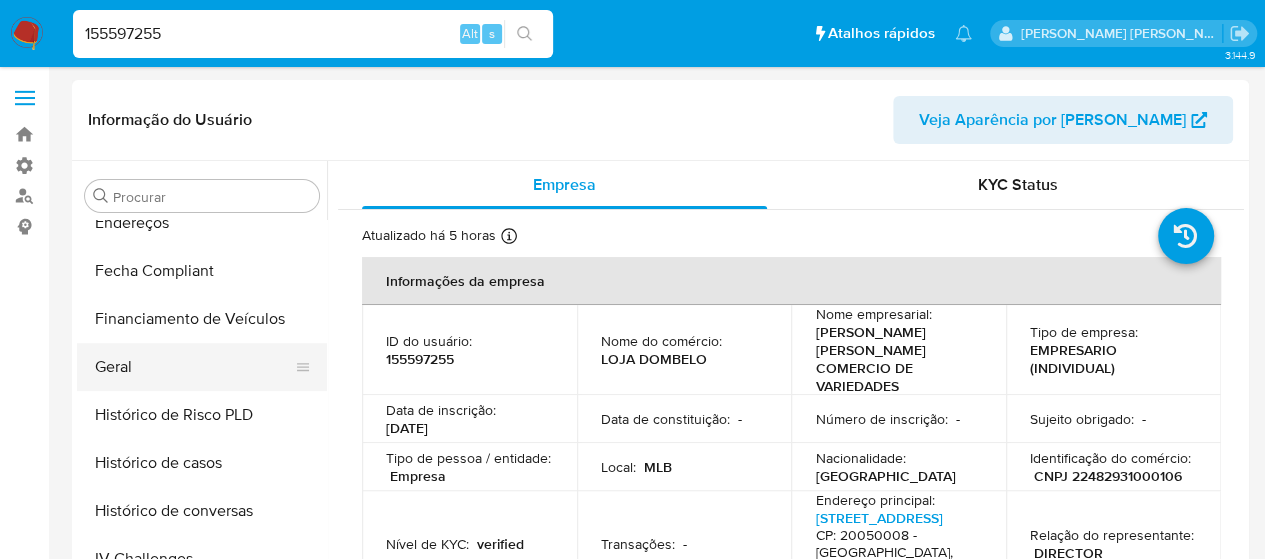 click on "Geral" at bounding box center [194, 367] 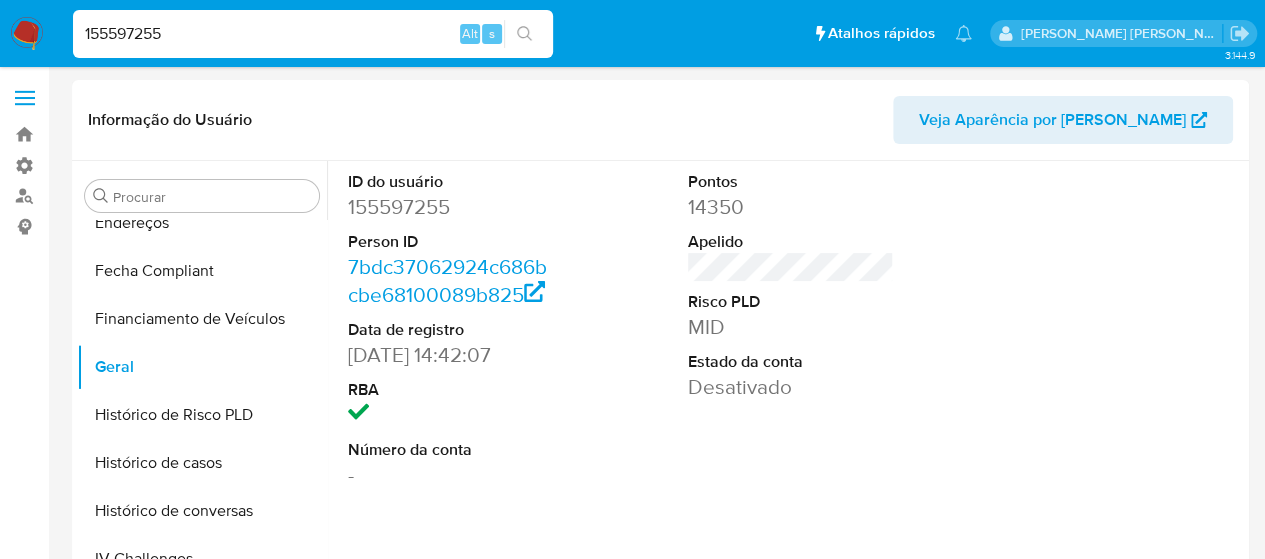 click on "155597255" at bounding box center [313, 34] 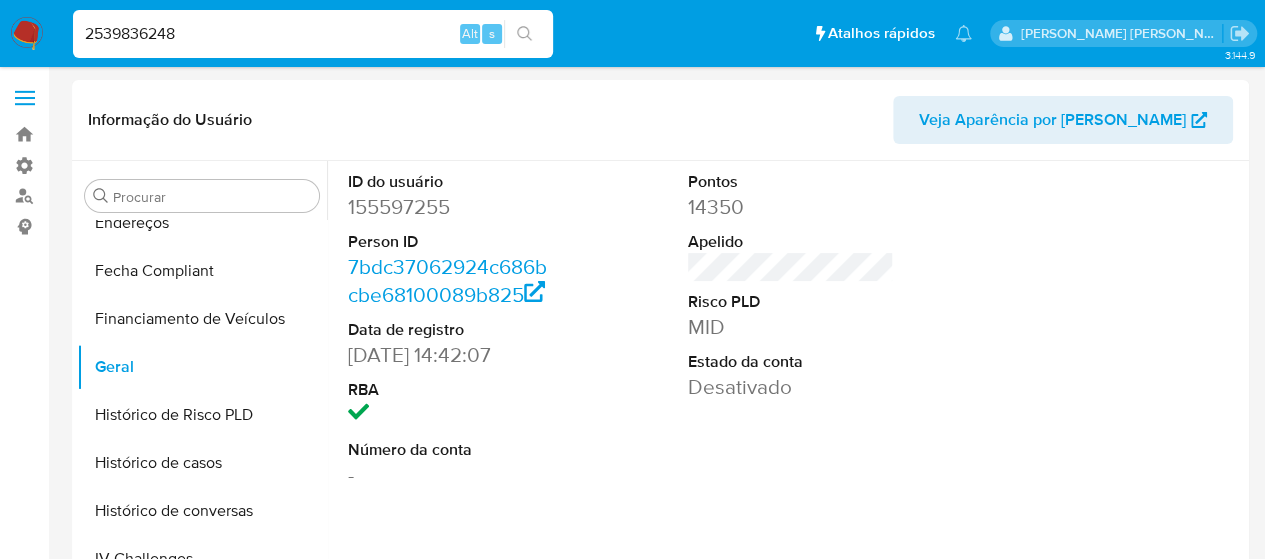 type on "2539836248" 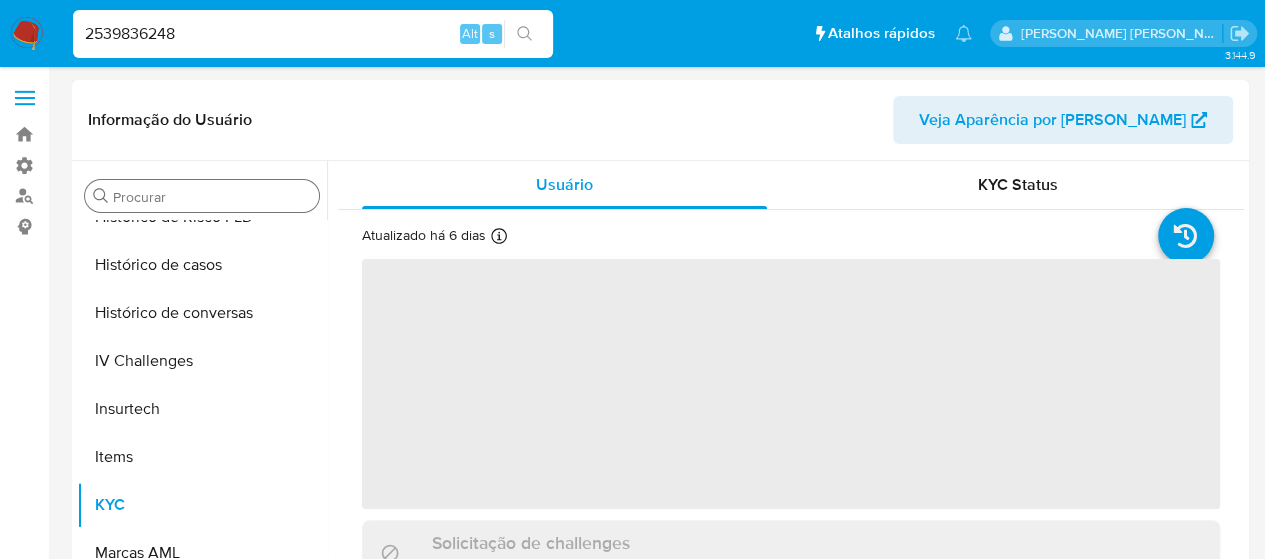 scroll, scrollTop: 653, scrollLeft: 0, axis: vertical 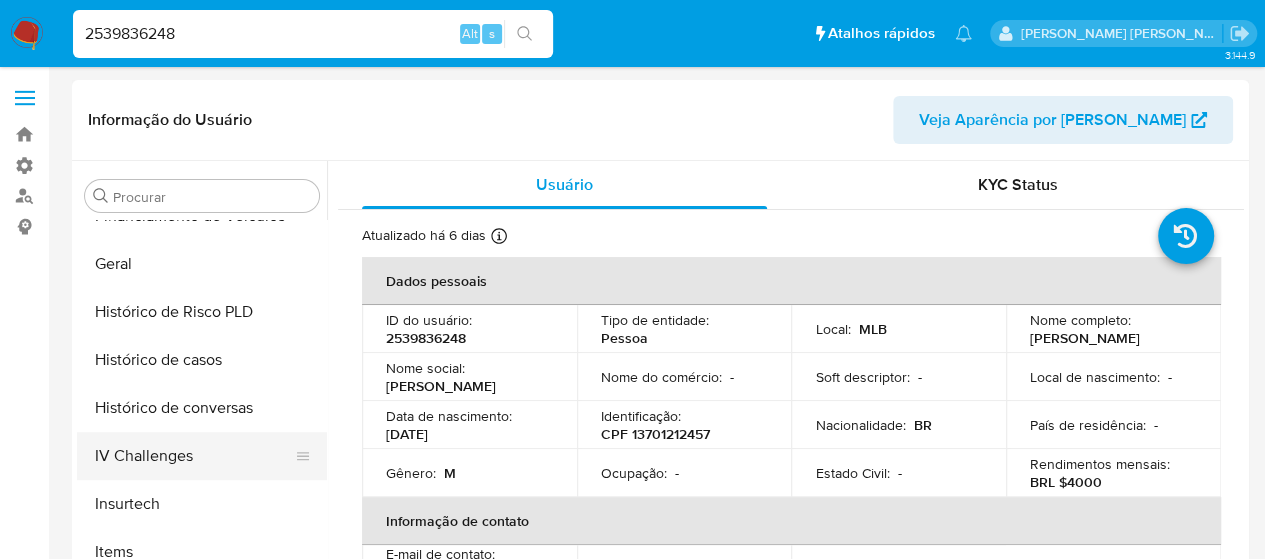 select on "10" 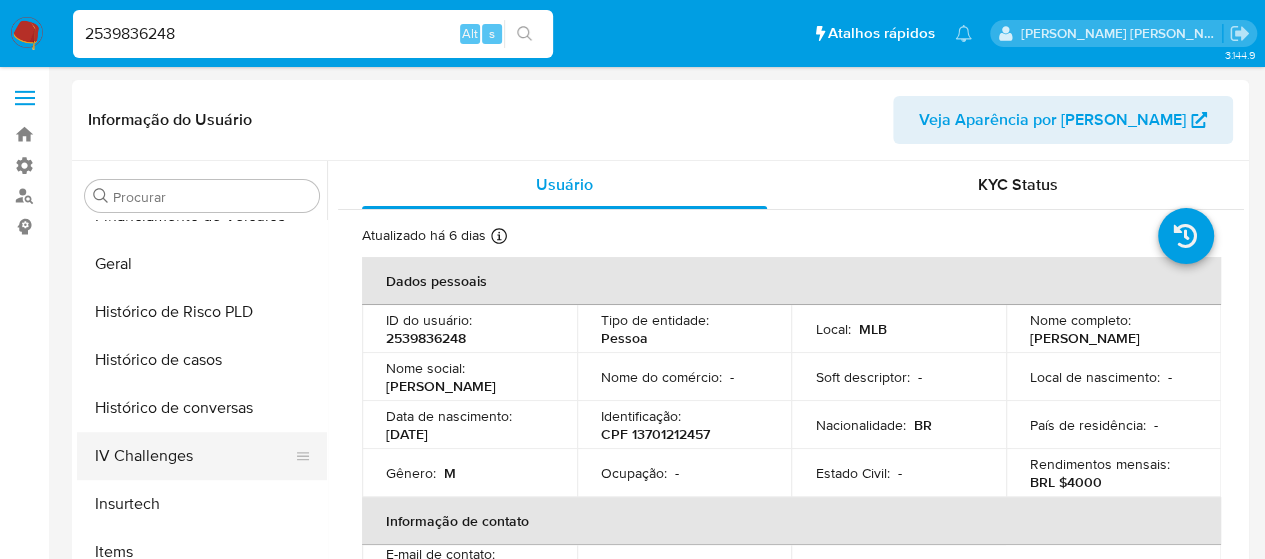 scroll, scrollTop: 553, scrollLeft: 0, axis: vertical 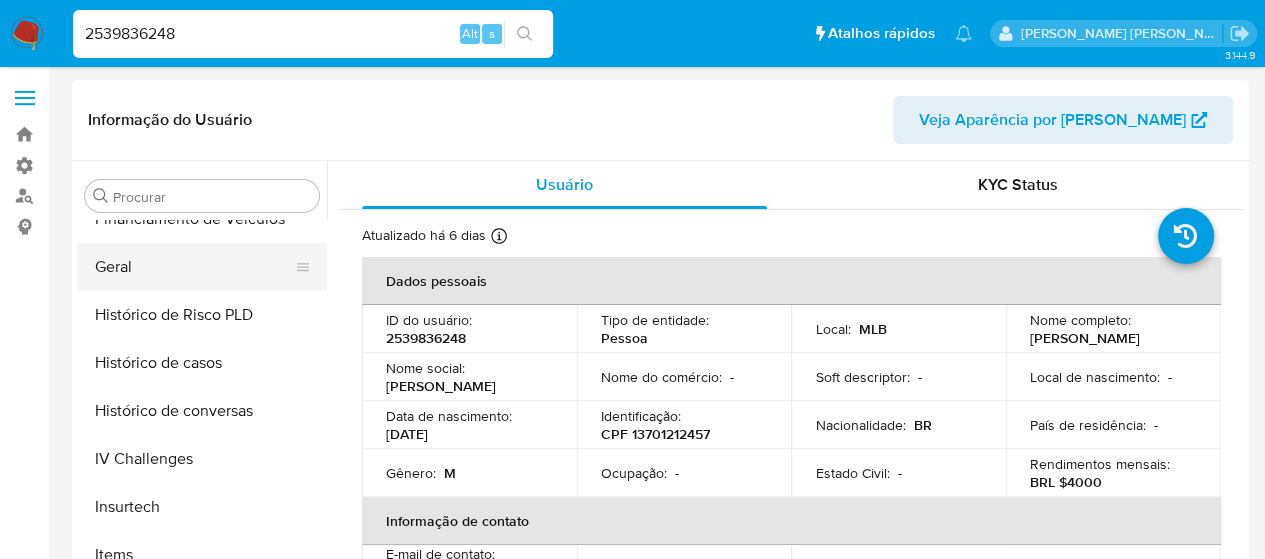 click on "Geral" at bounding box center (194, 267) 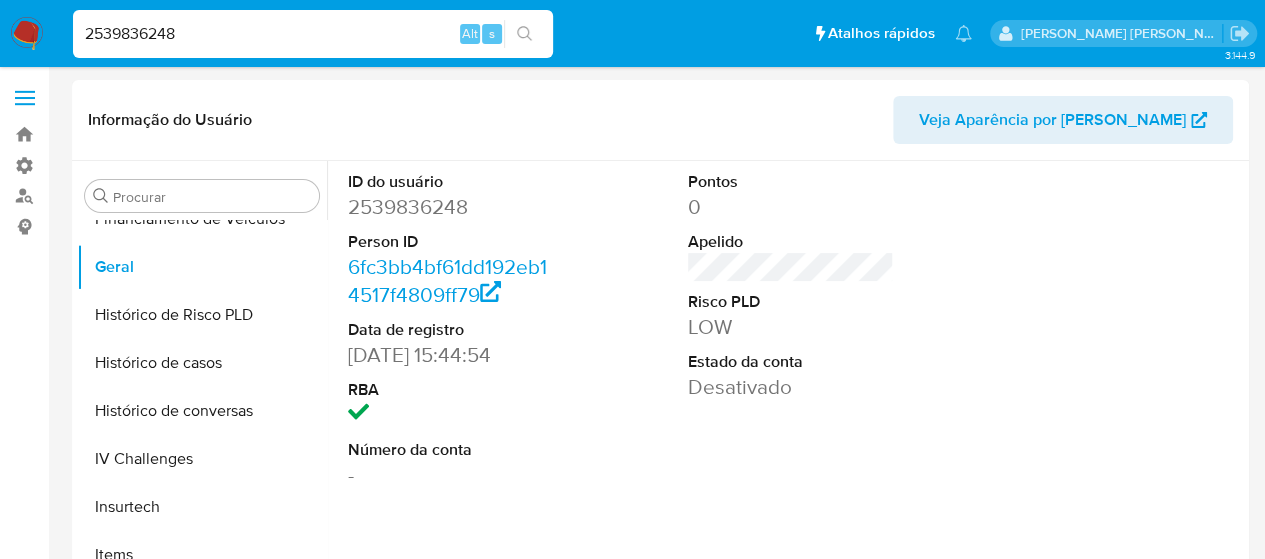 click on "2539836248" at bounding box center (313, 34) 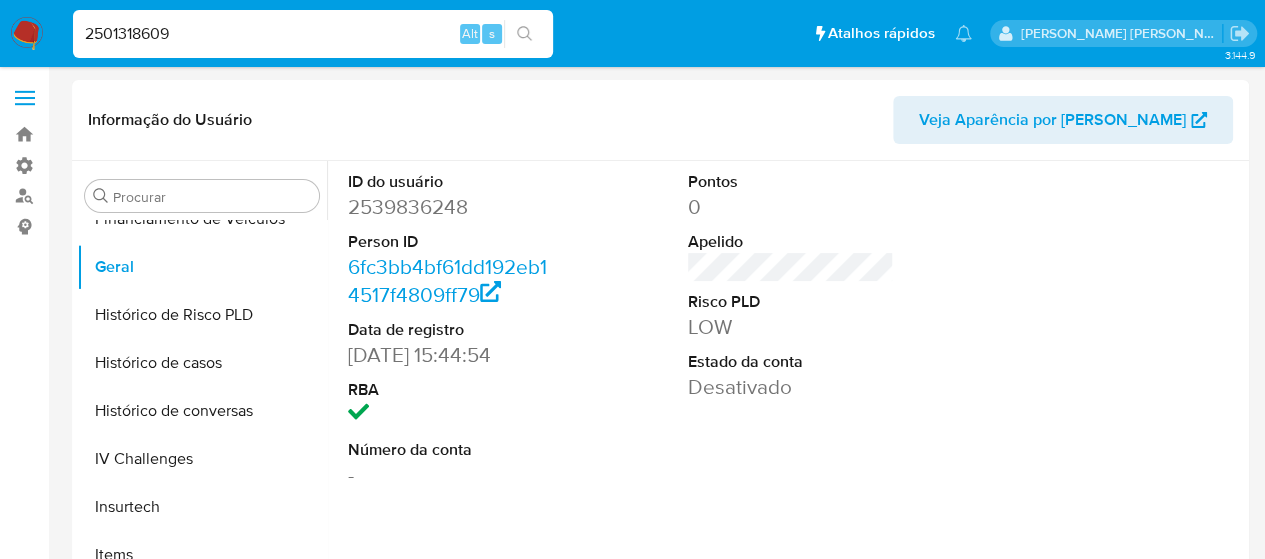 type on "2501318609" 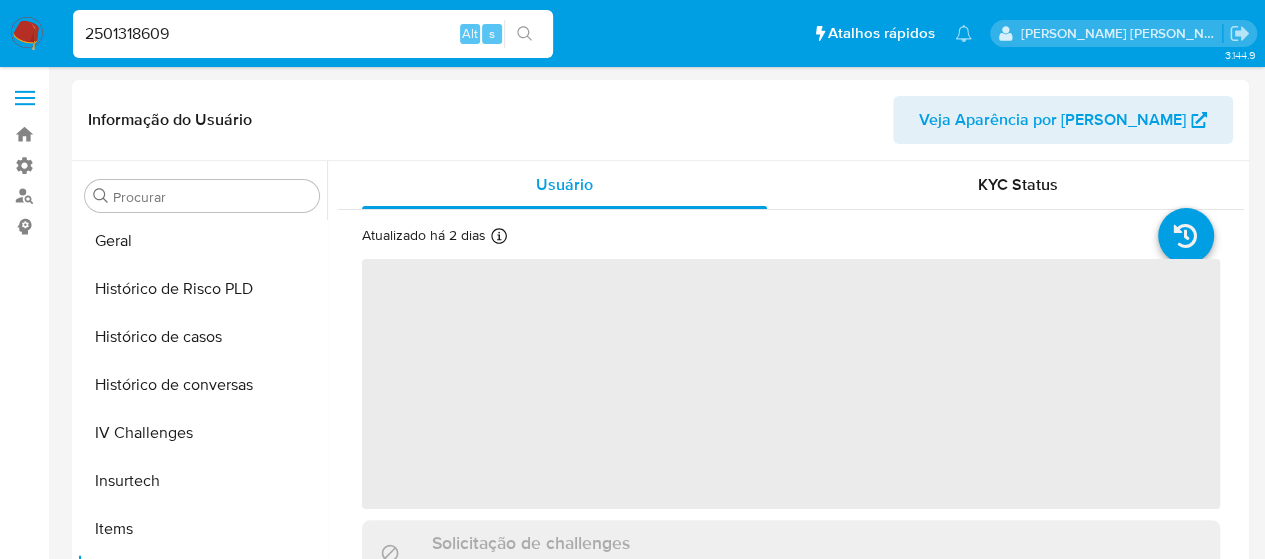 scroll, scrollTop: 653, scrollLeft: 0, axis: vertical 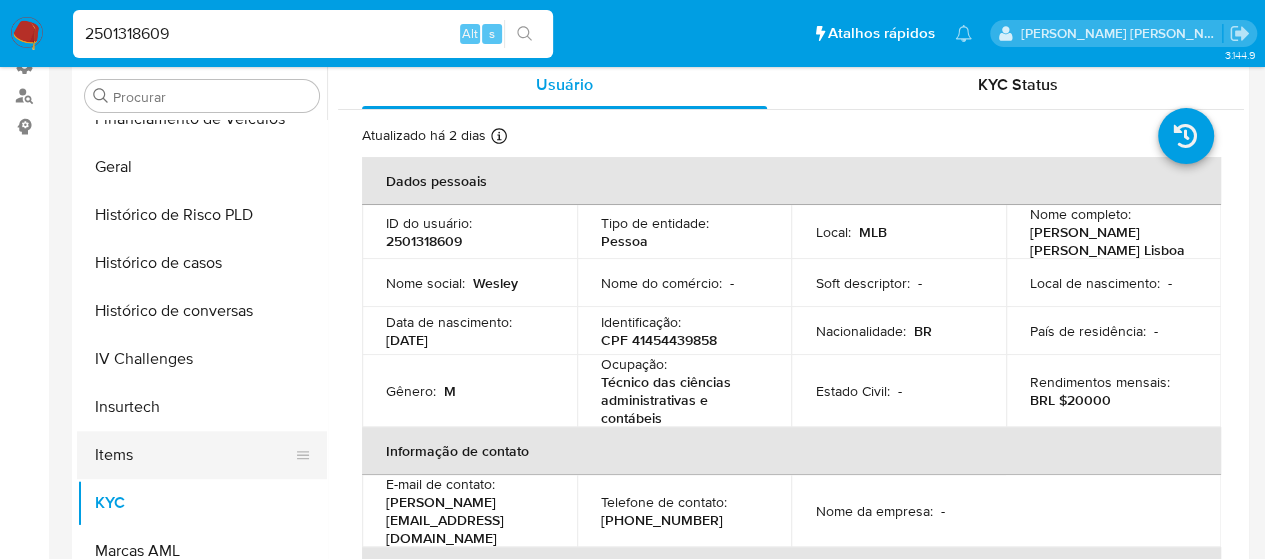 select on "10" 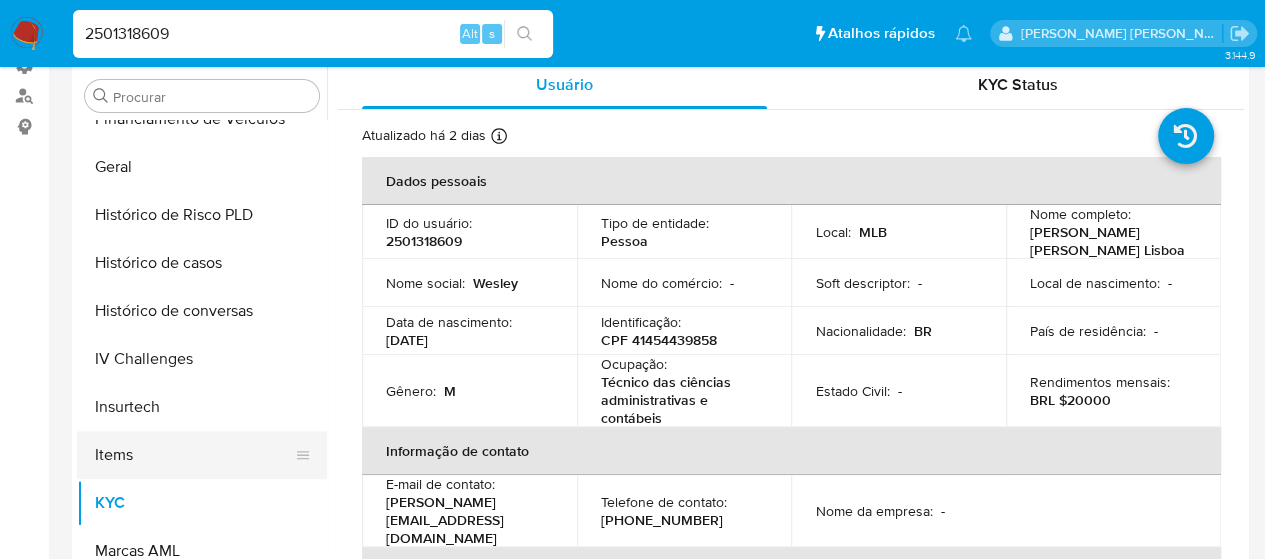 scroll, scrollTop: 453, scrollLeft: 0, axis: vertical 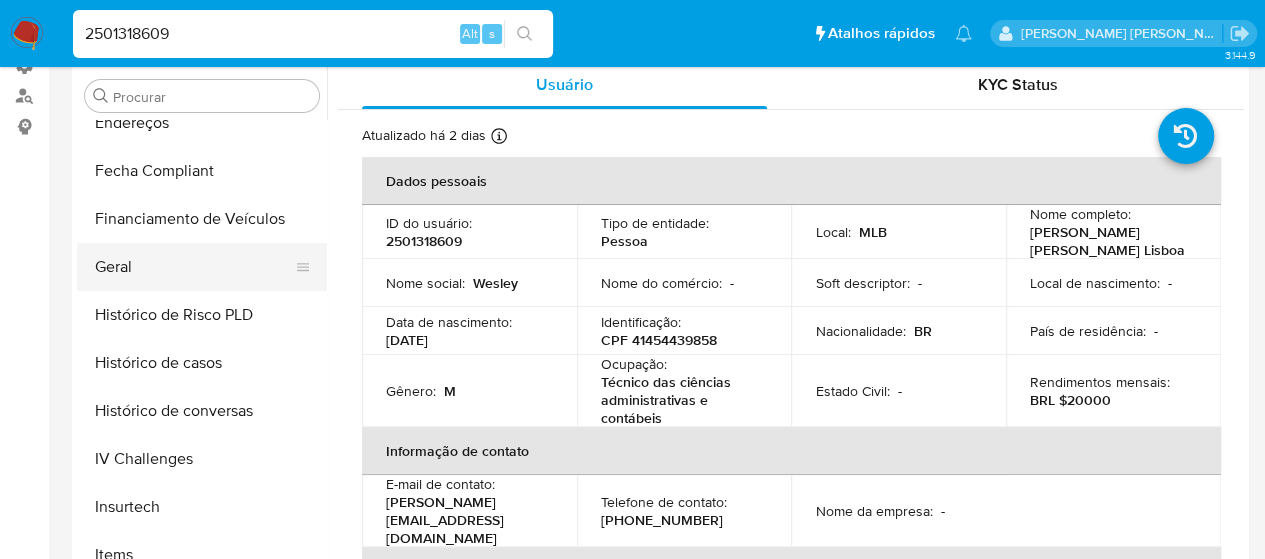 click on "Geral" at bounding box center (194, 267) 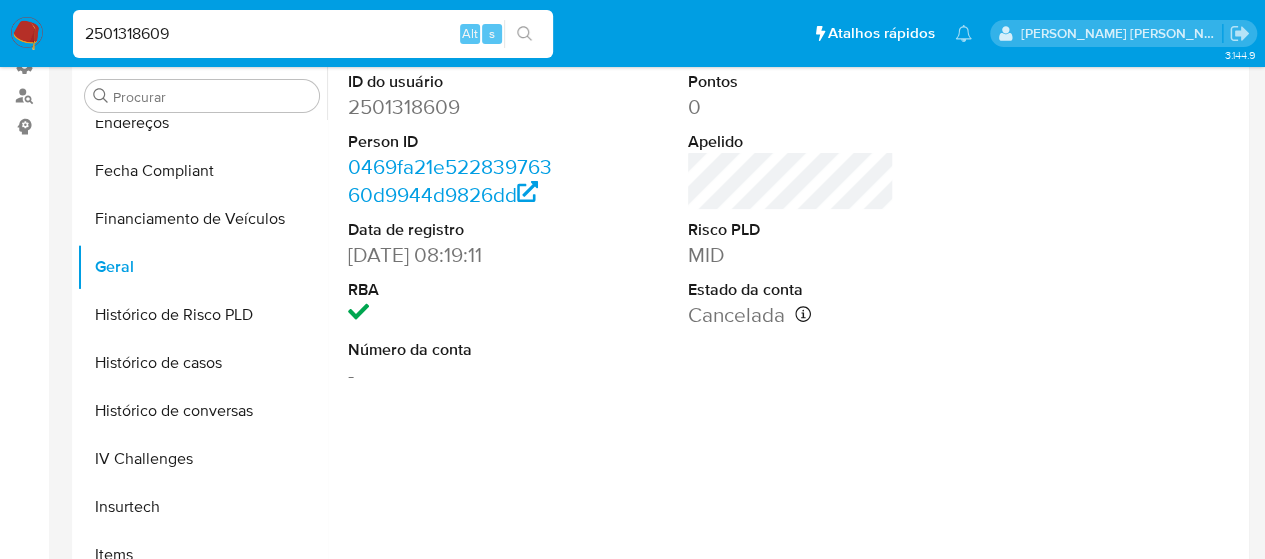 click on "2501318609" at bounding box center (313, 34) 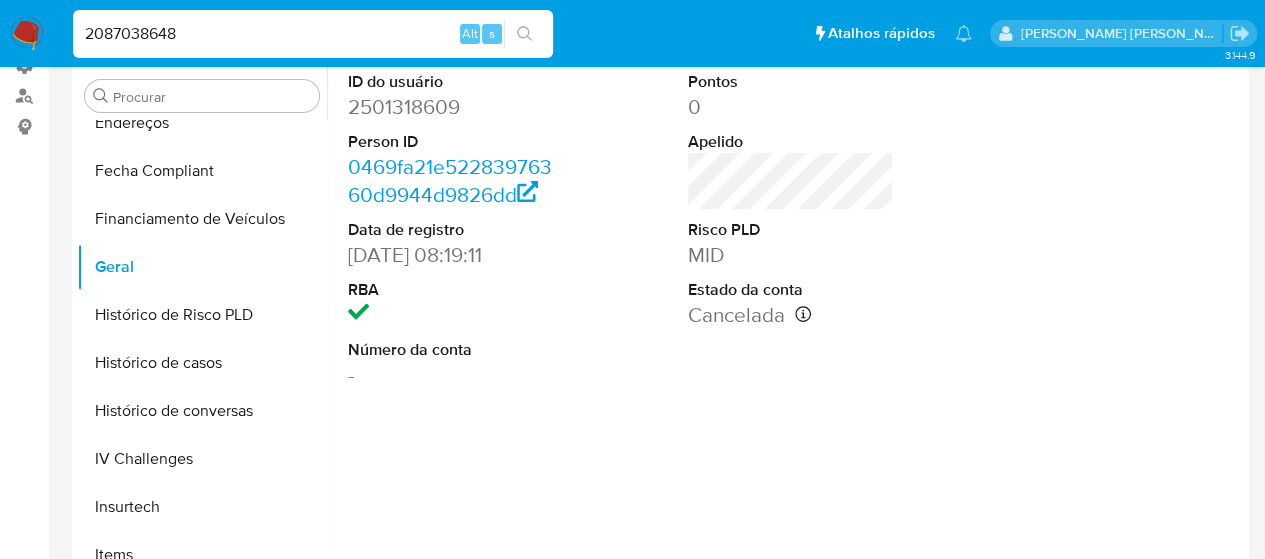 type on "2087038648" 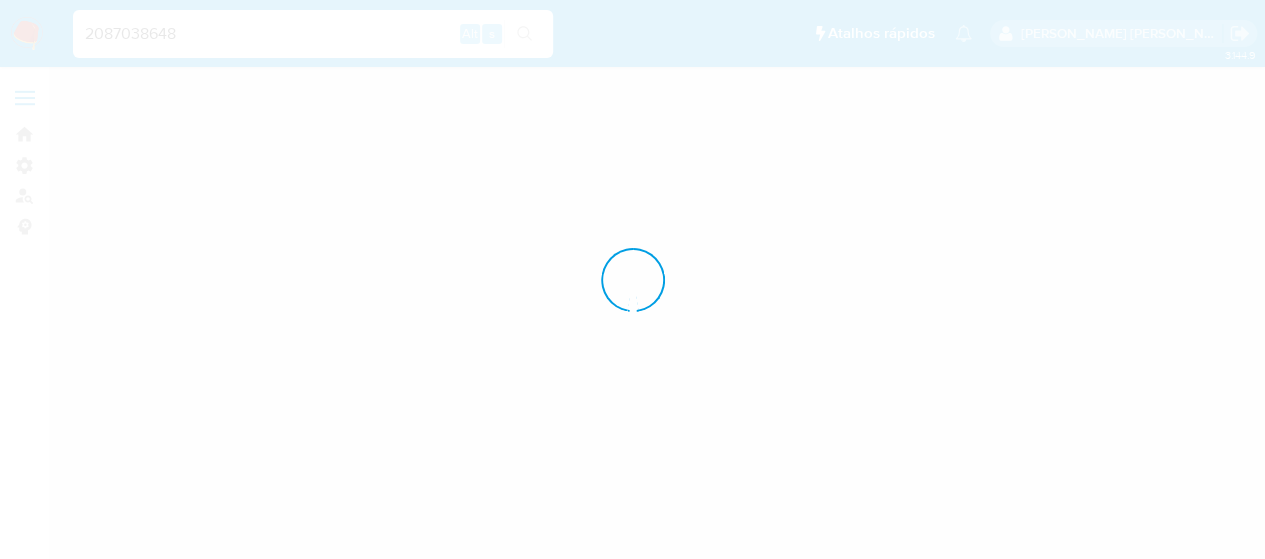 scroll, scrollTop: 0, scrollLeft: 0, axis: both 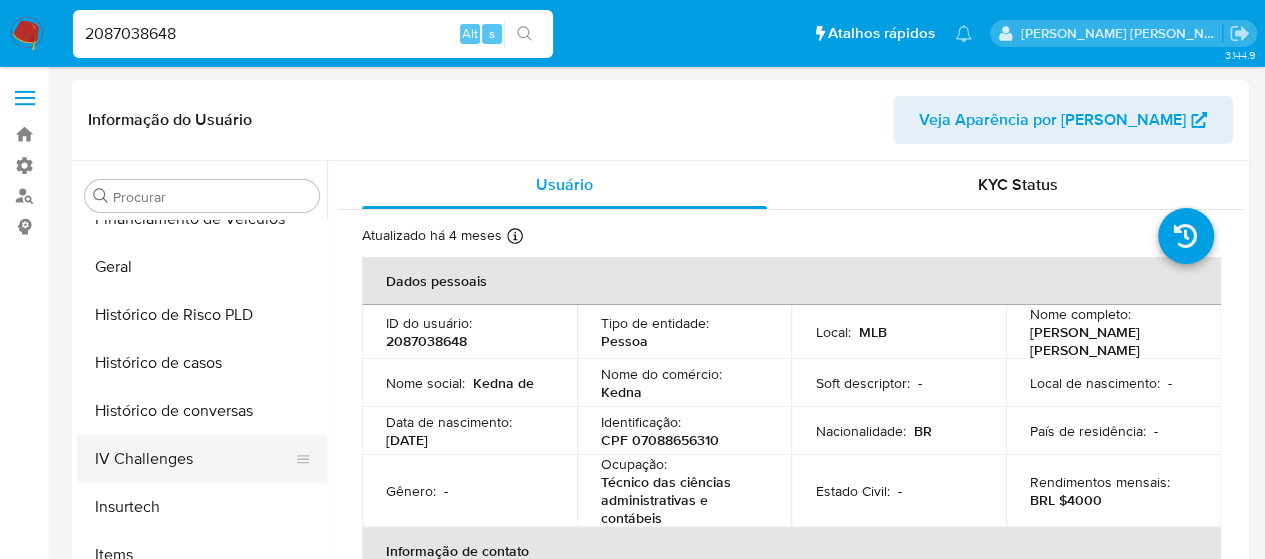 select on "10" 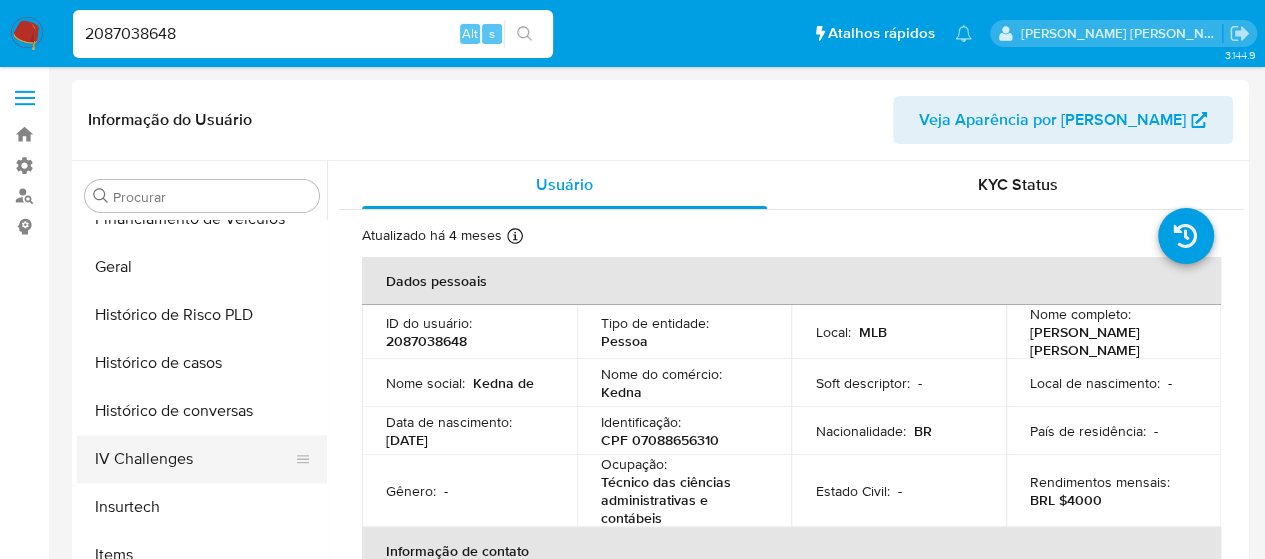 scroll, scrollTop: 453, scrollLeft: 0, axis: vertical 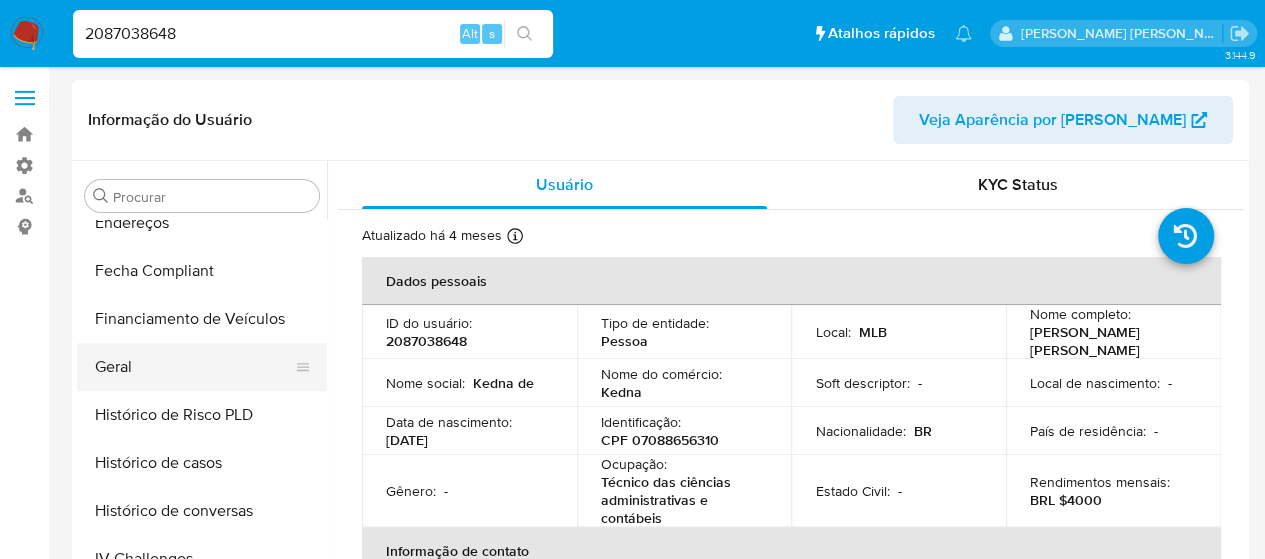 click on "Geral" at bounding box center [194, 367] 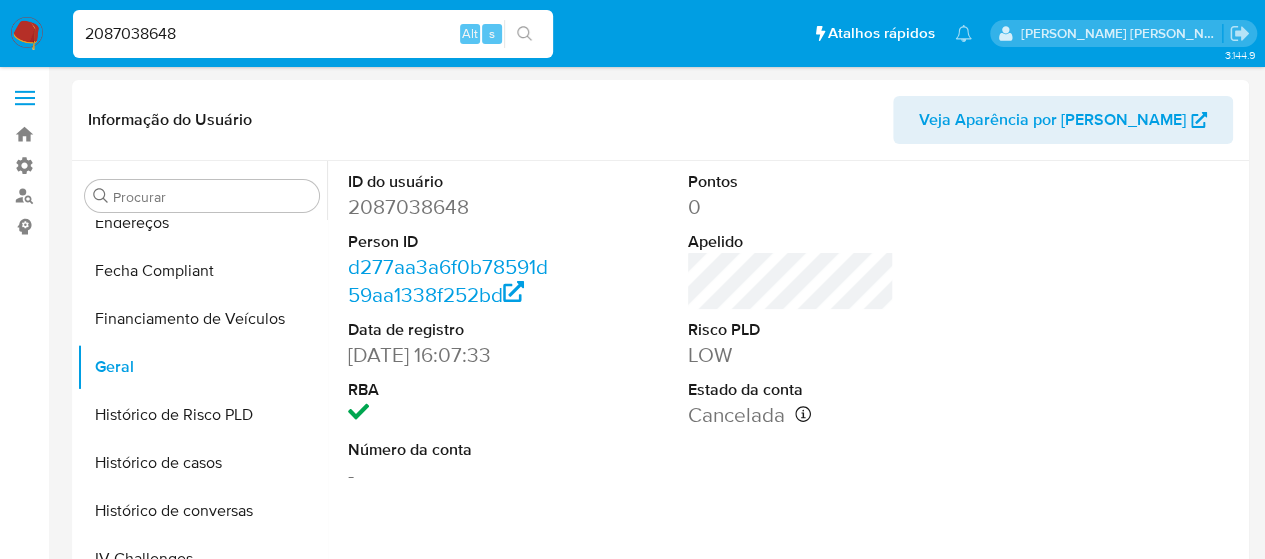 click on "2087038648 Alt s" at bounding box center (313, 34) 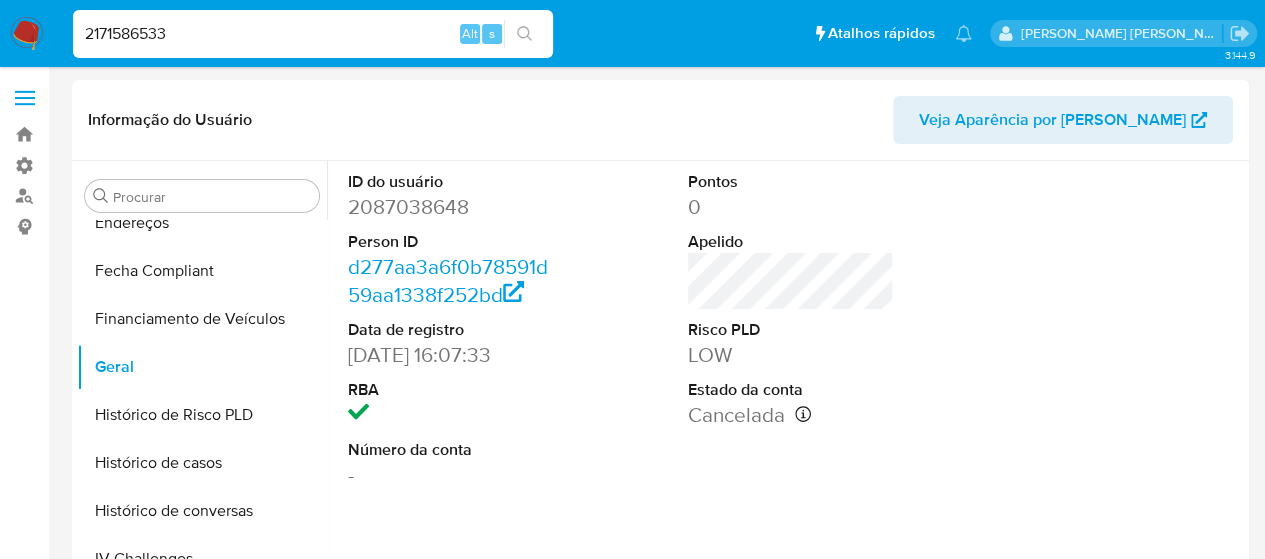 type on "2171586533" 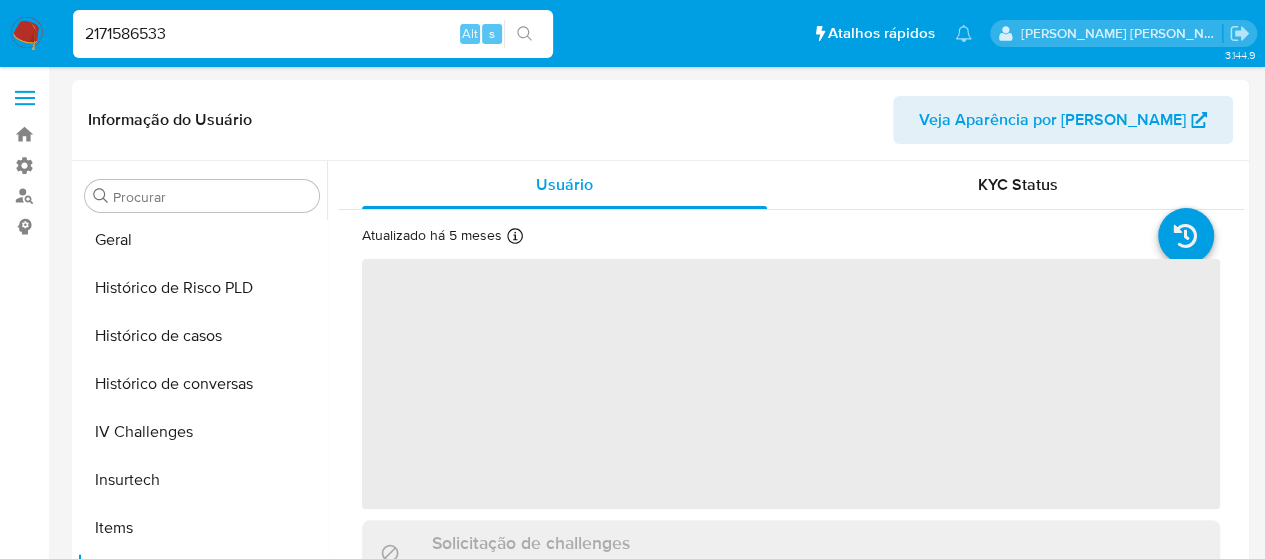 scroll, scrollTop: 653, scrollLeft: 0, axis: vertical 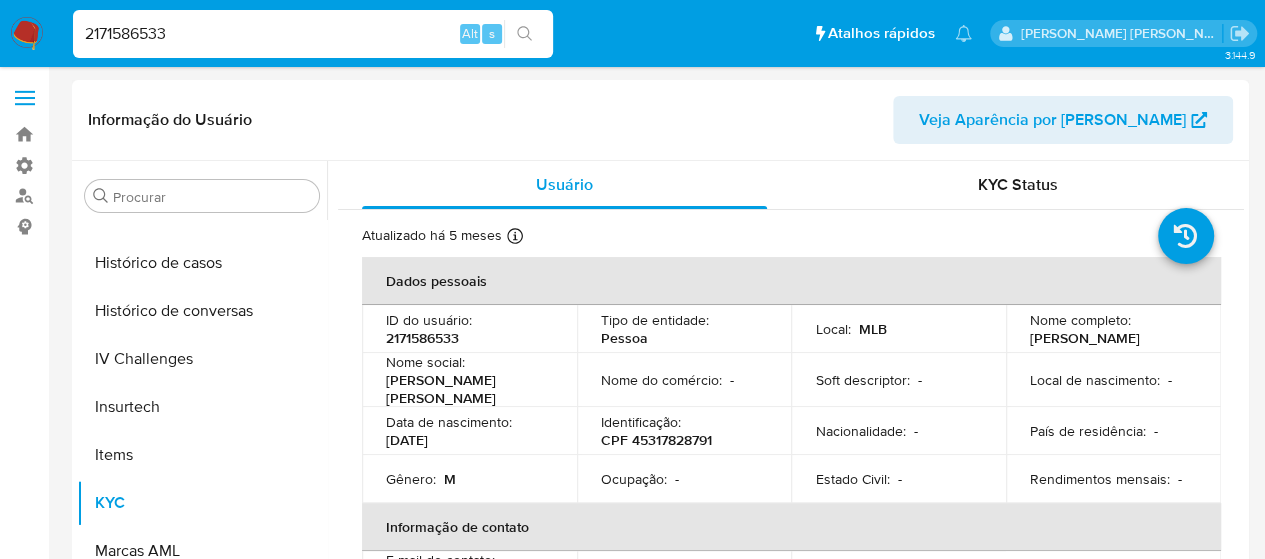 select on "10" 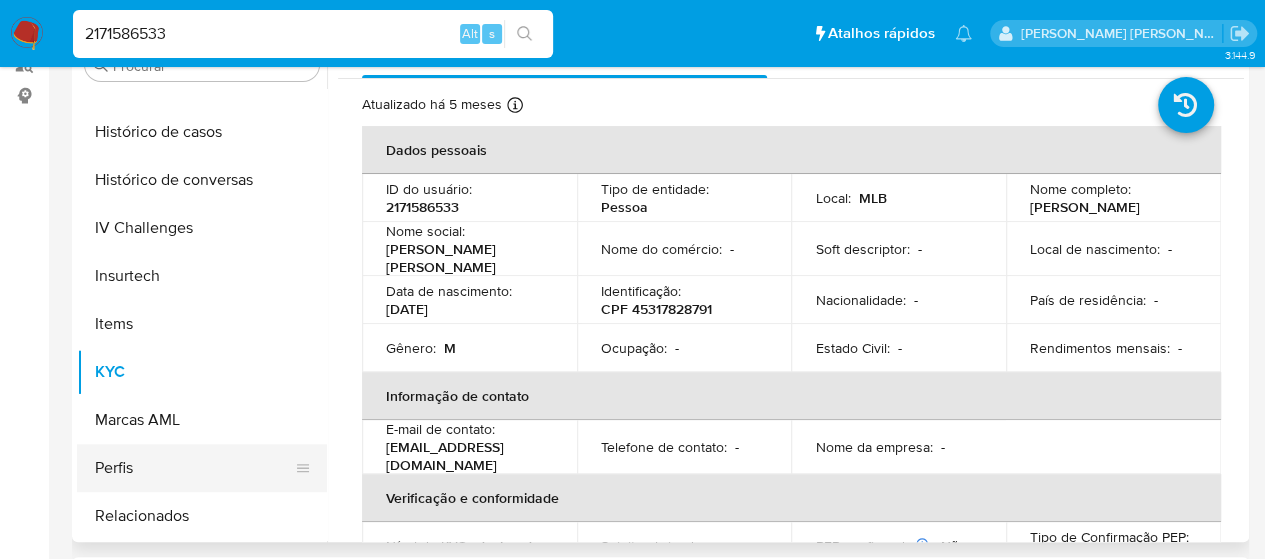 scroll, scrollTop: 100, scrollLeft: 0, axis: vertical 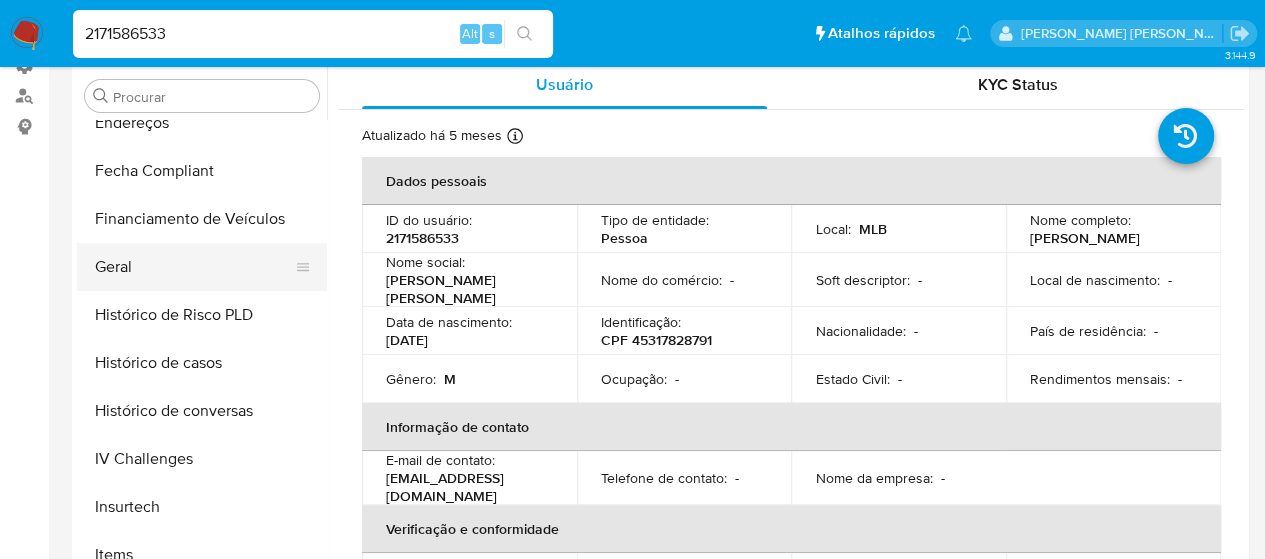 click on "Geral" at bounding box center [194, 267] 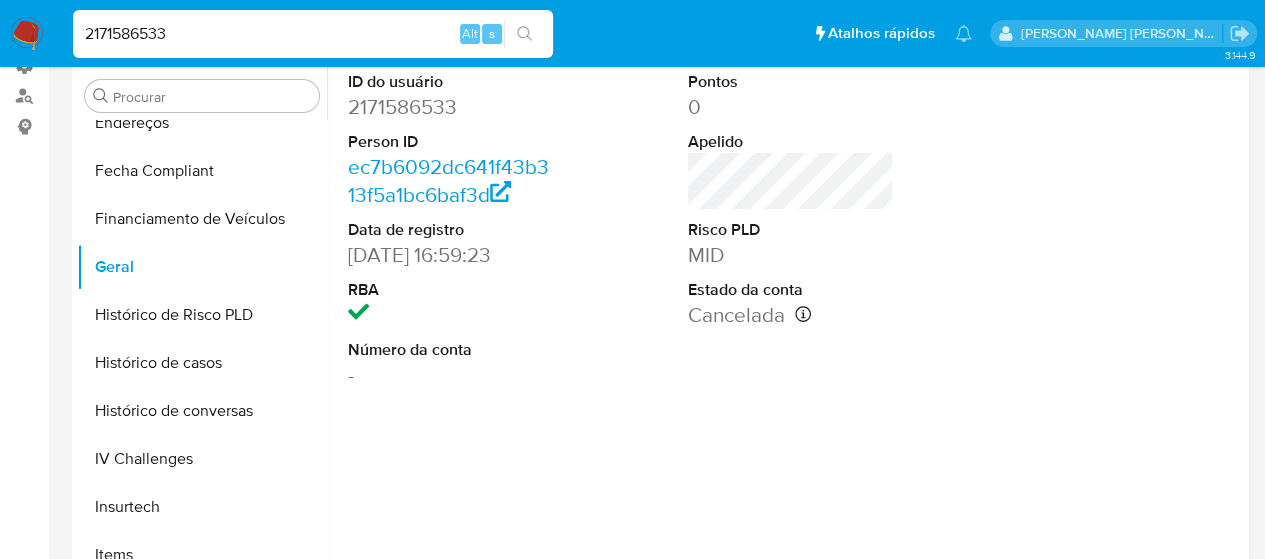 click on "2171586533" at bounding box center (313, 34) 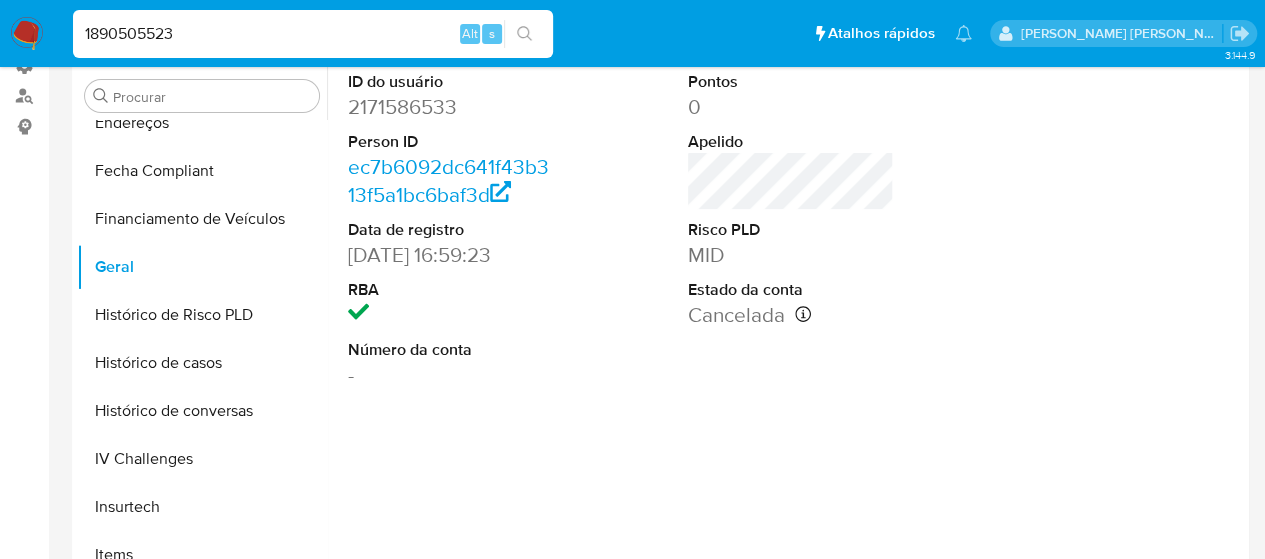 type on "1890505523" 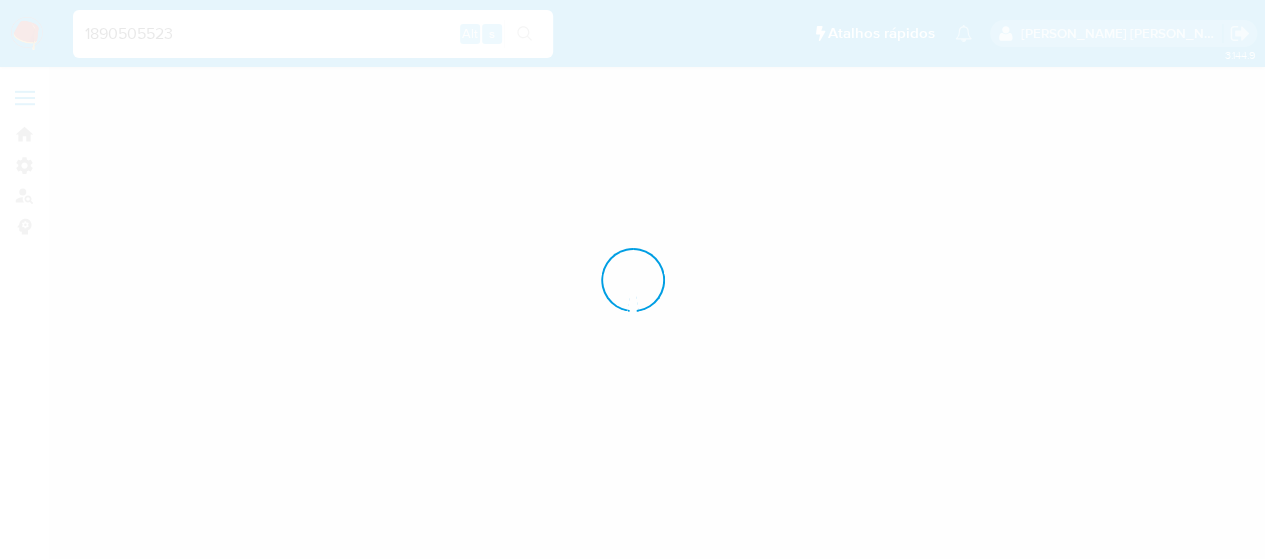 scroll, scrollTop: 0, scrollLeft: 0, axis: both 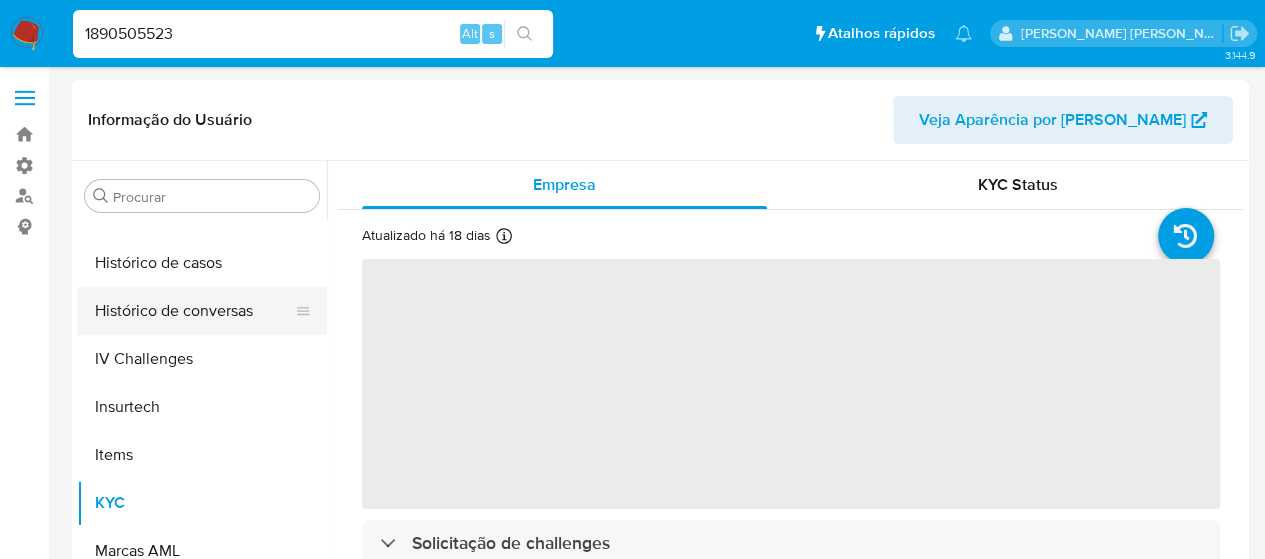 select on "10" 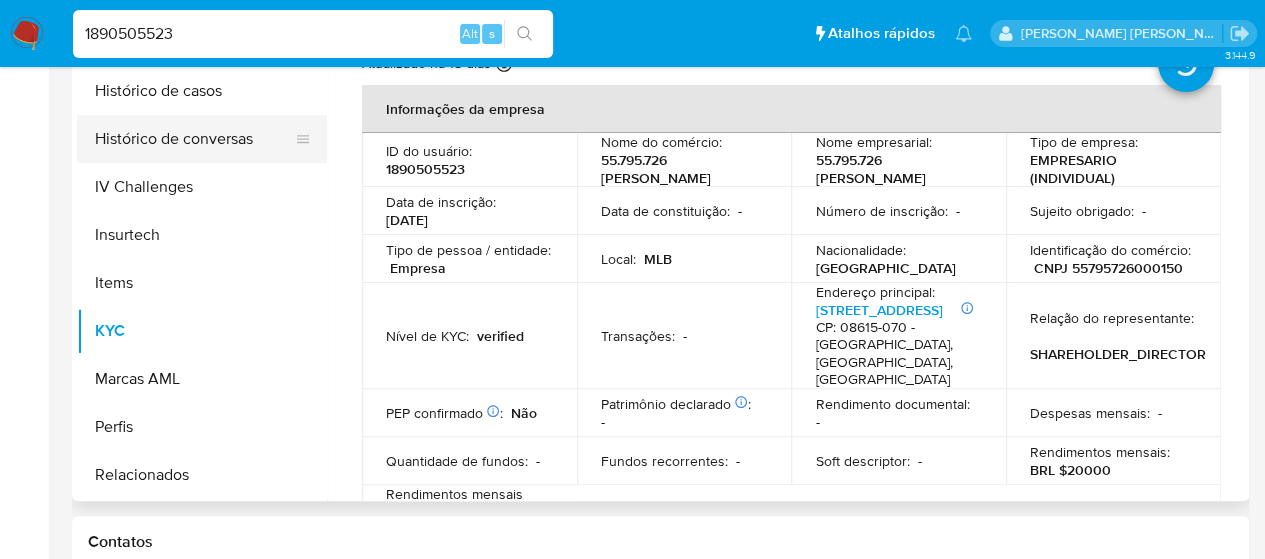scroll, scrollTop: 200, scrollLeft: 0, axis: vertical 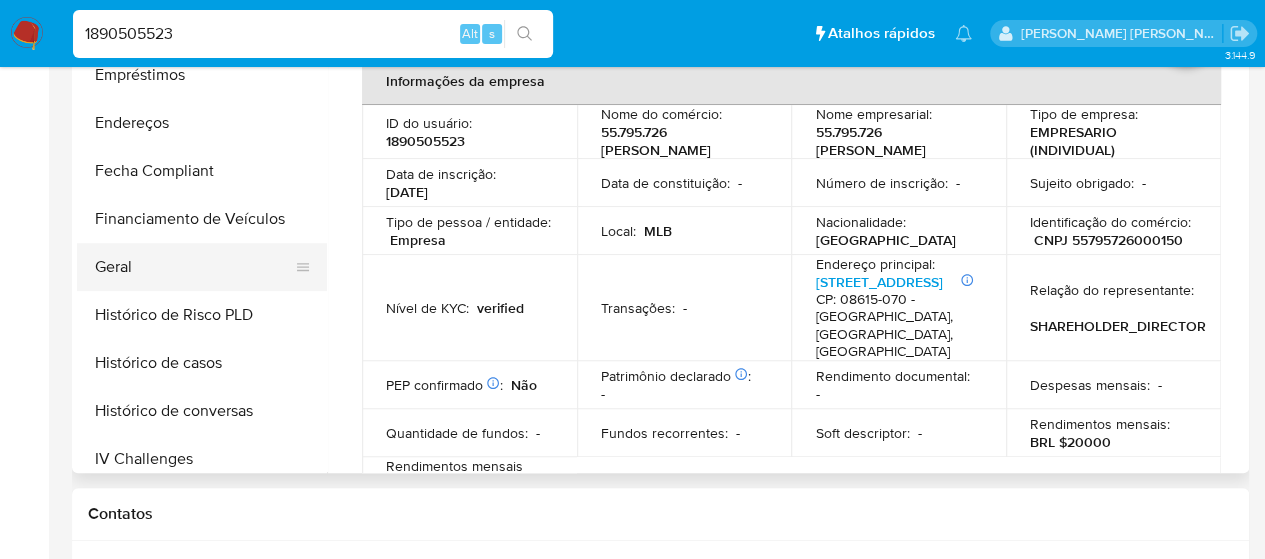click on "Geral" at bounding box center [194, 267] 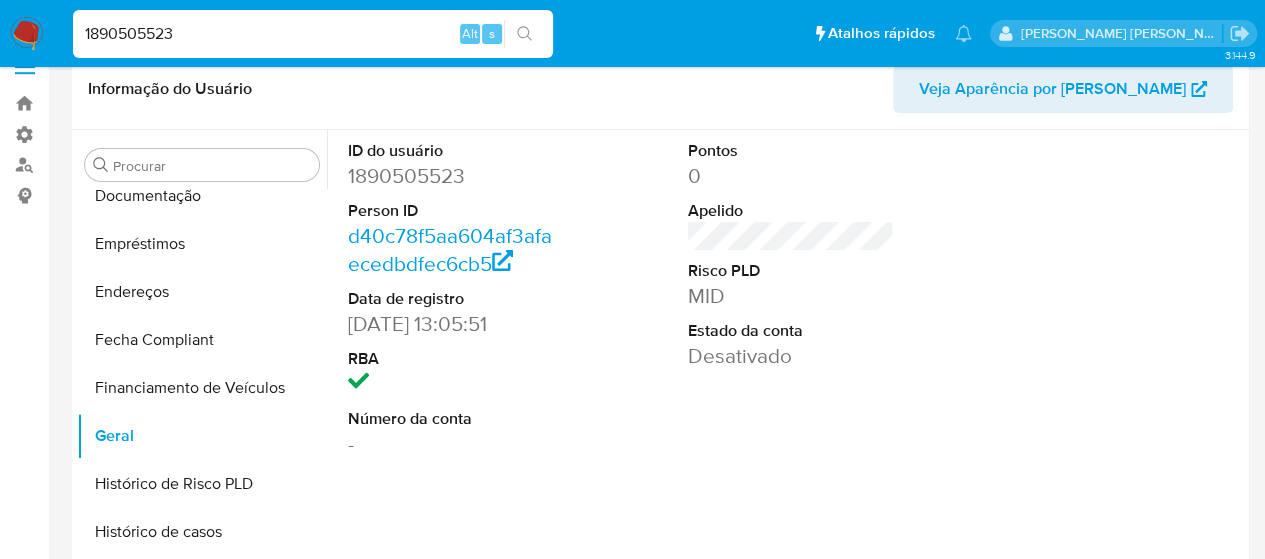 scroll, scrollTop: 0, scrollLeft: 0, axis: both 